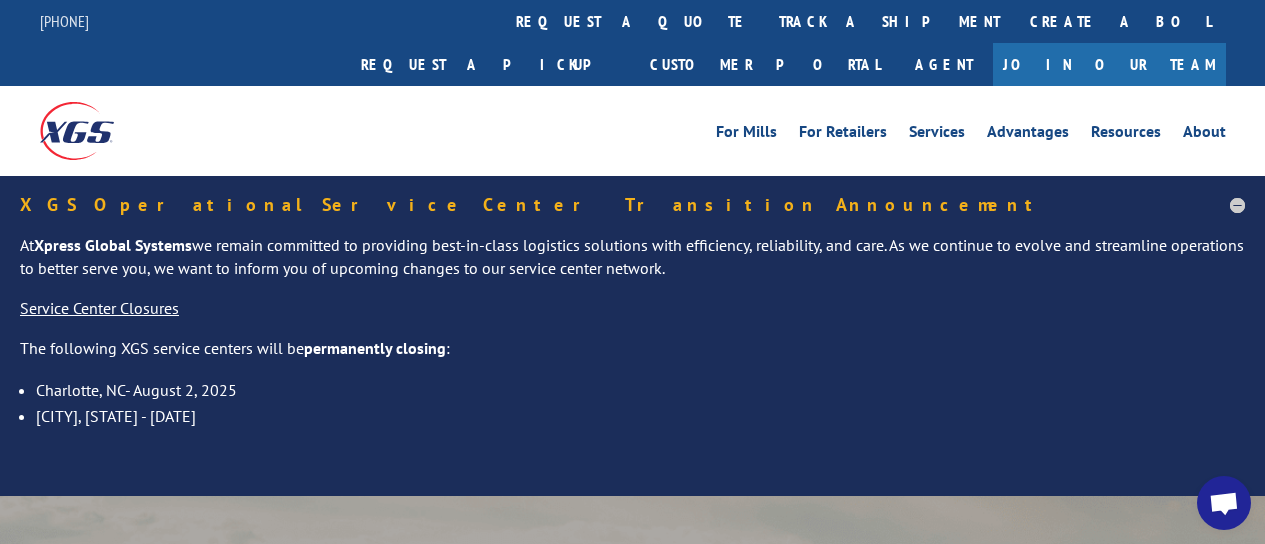 scroll, scrollTop: 0, scrollLeft: 0, axis: both 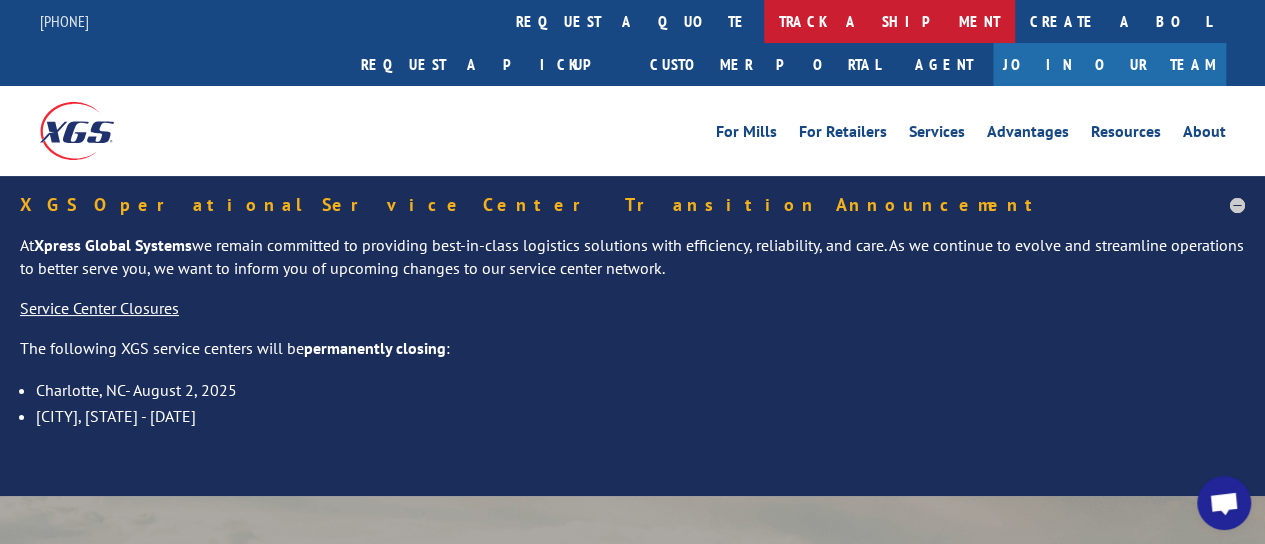 click on "track a shipment" at bounding box center (889, 21) 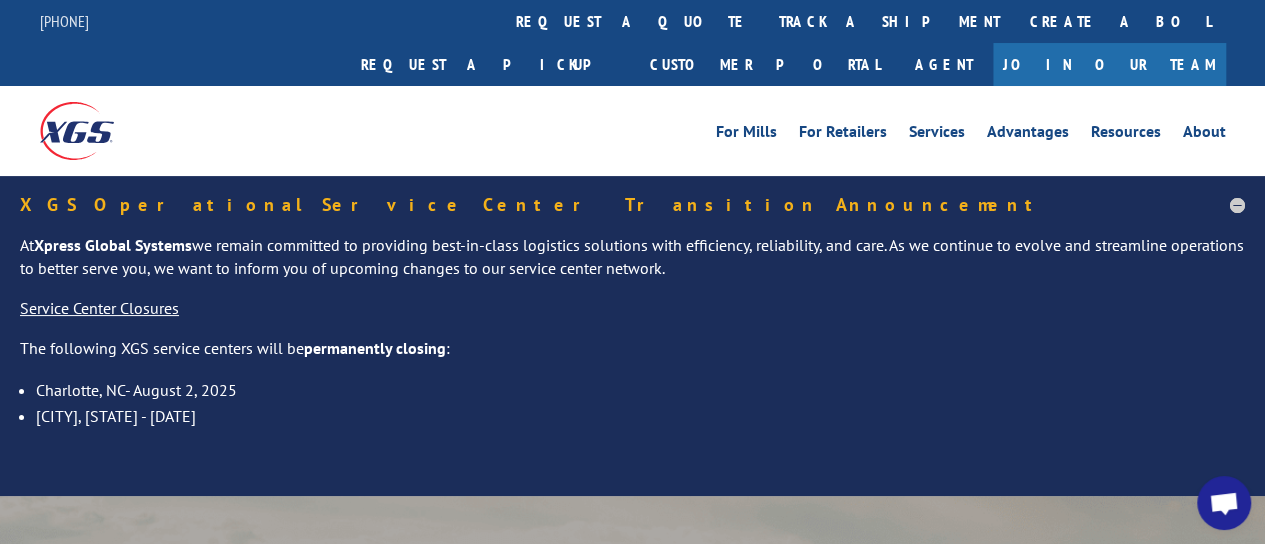 scroll, scrollTop: 0, scrollLeft: 0, axis: both 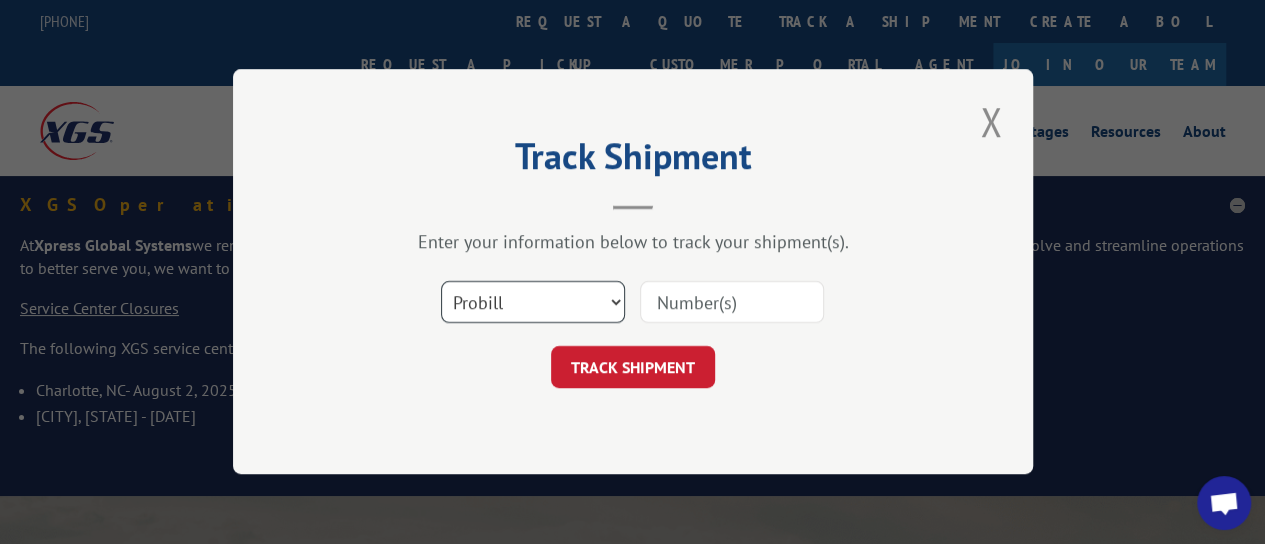 click on "Select category... Probill BOL PO" at bounding box center [533, 303] 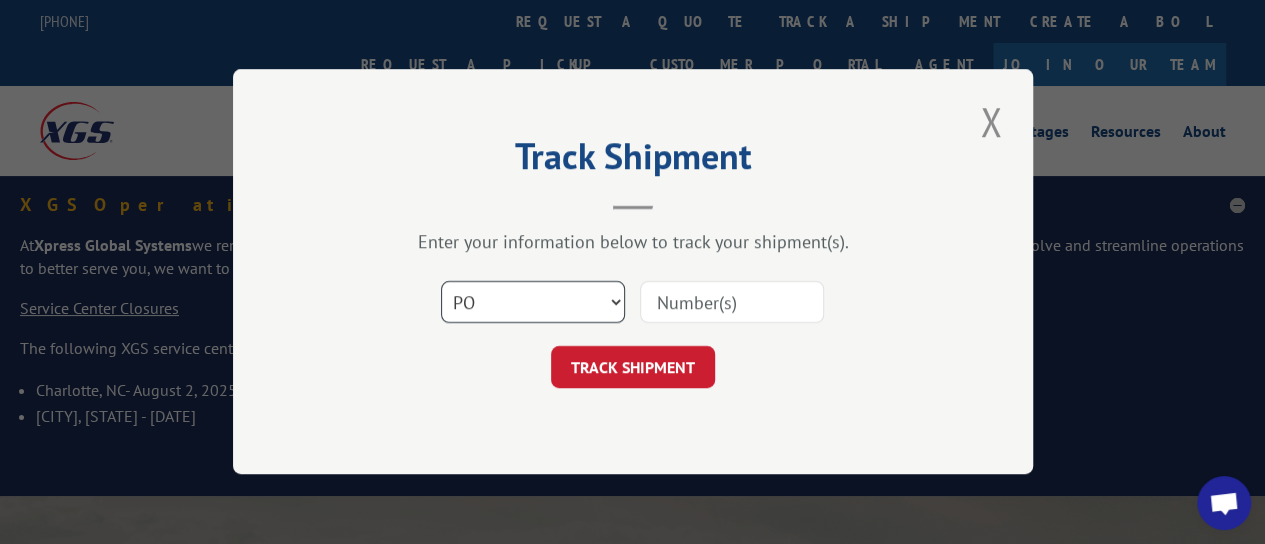 click on "Select category... Probill BOL PO" at bounding box center [533, 303] 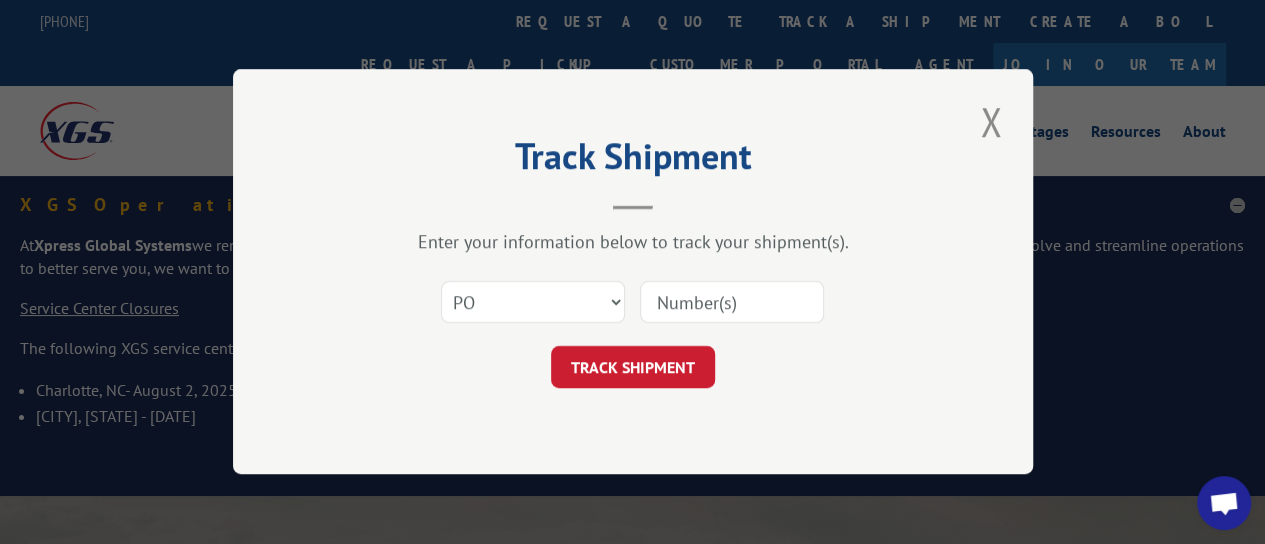 click at bounding box center [732, 303] 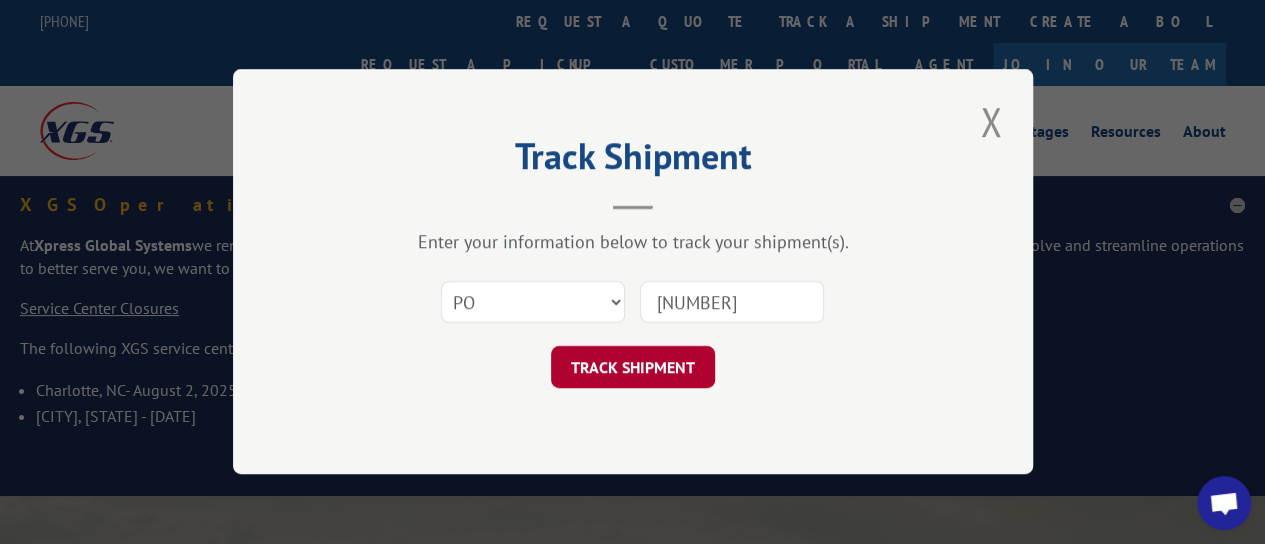 type on "[NUMBER]" 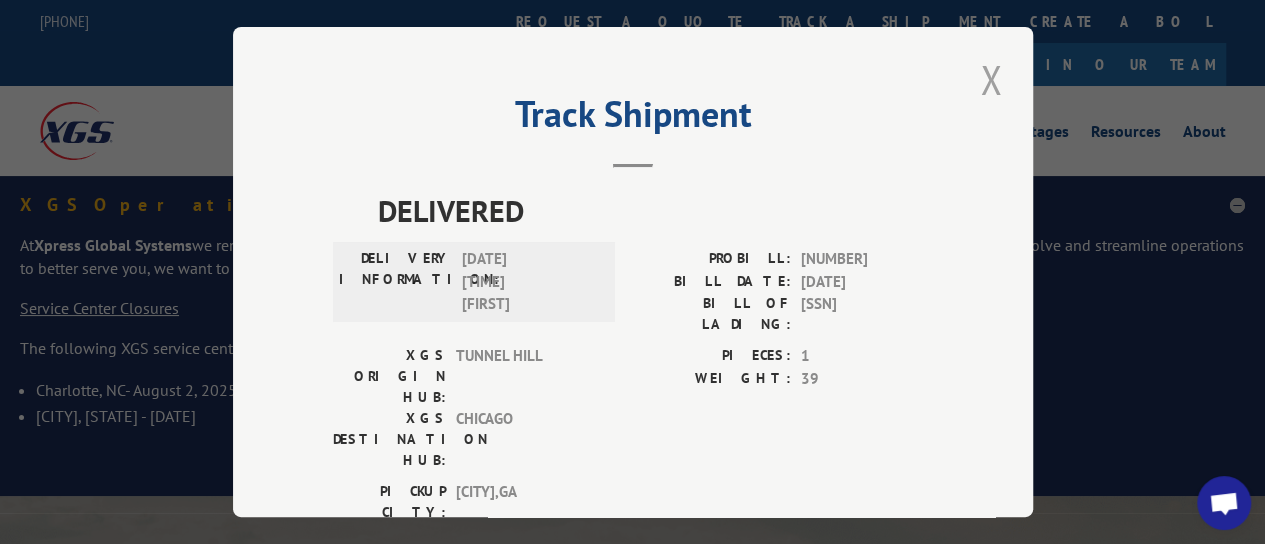 click at bounding box center (991, 79) 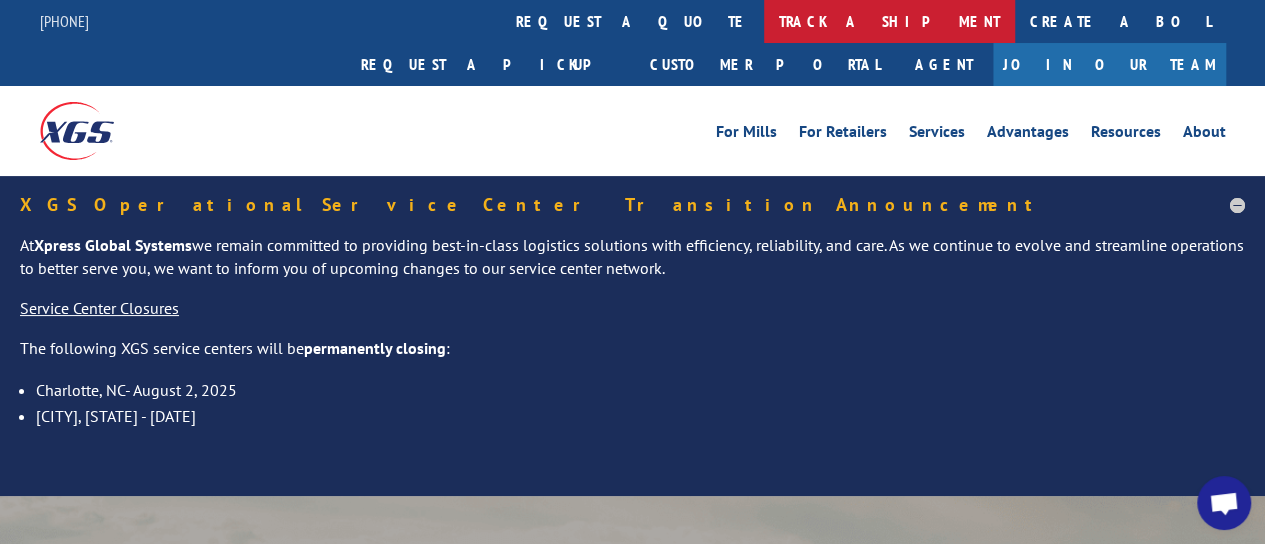 click on "track a shipment" at bounding box center (889, 21) 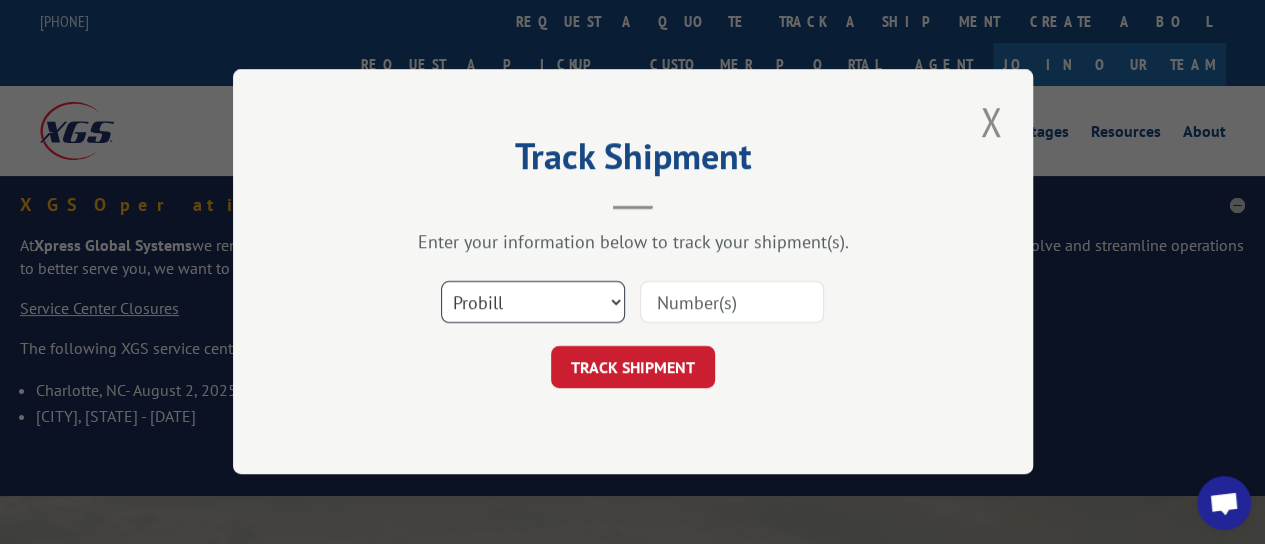 click on "Select category... Probill BOL PO" at bounding box center (533, 303) 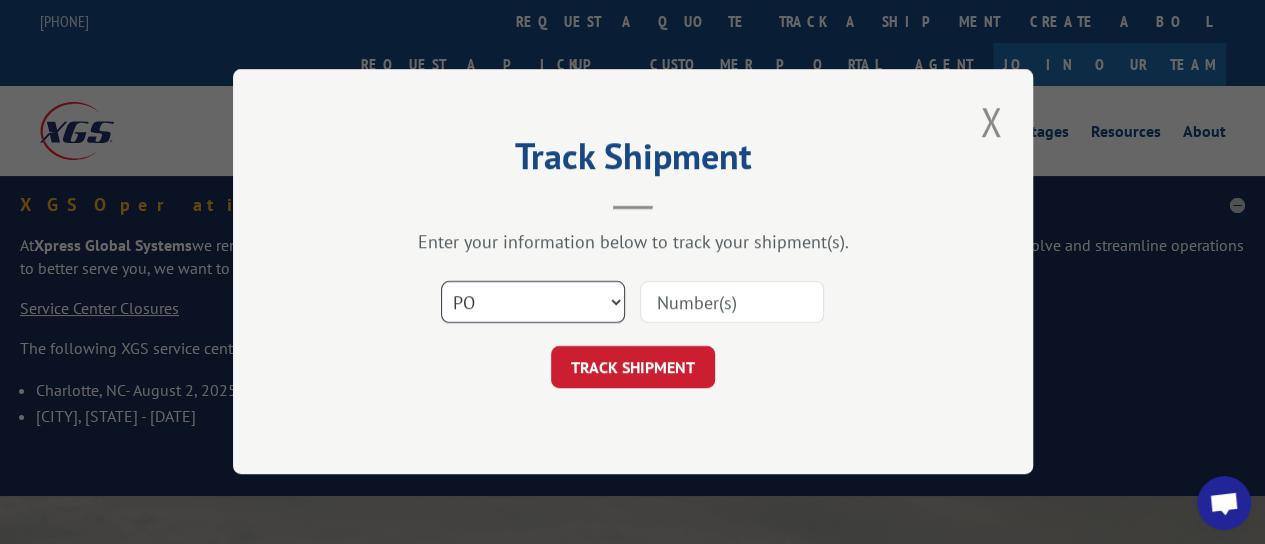 click on "Select category... Probill BOL PO" at bounding box center [533, 303] 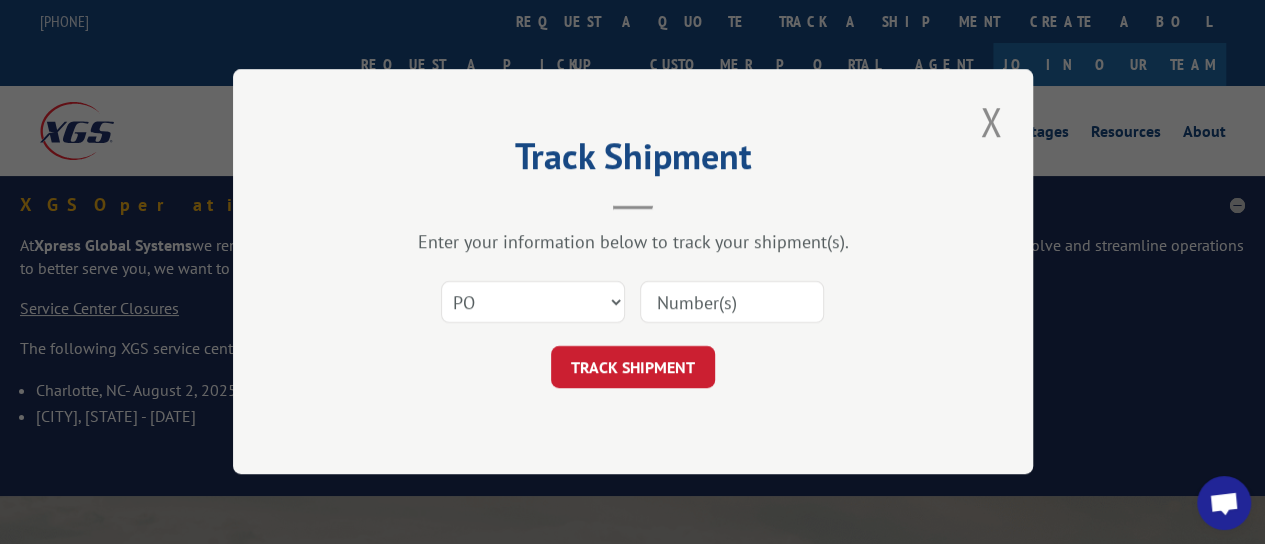 click at bounding box center [732, 303] 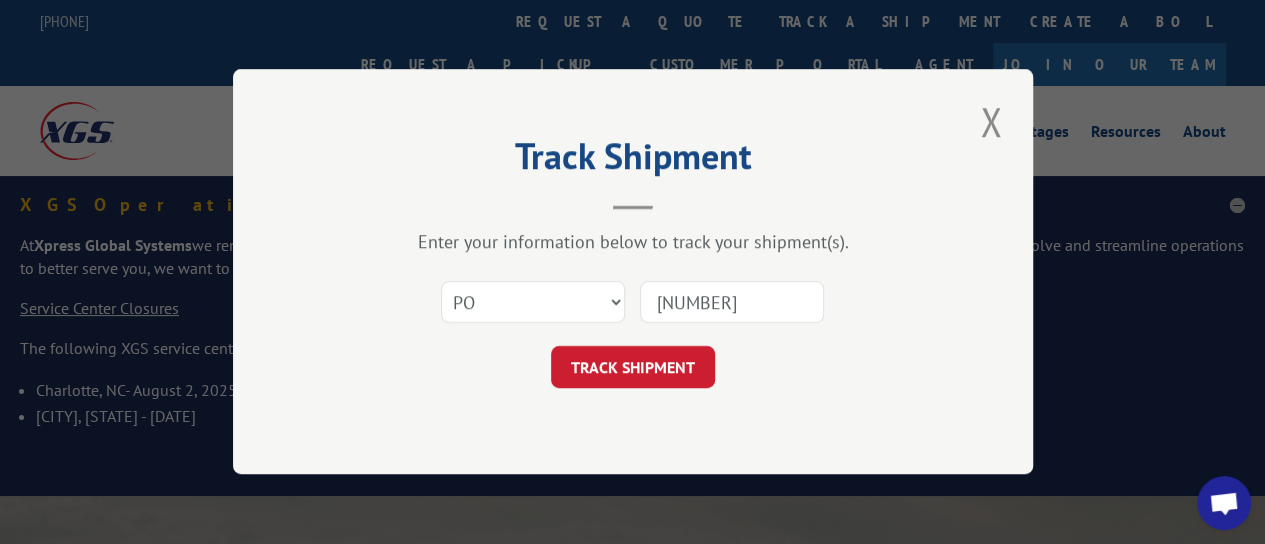 click on "TRACK SHIPMENT" at bounding box center [633, 368] 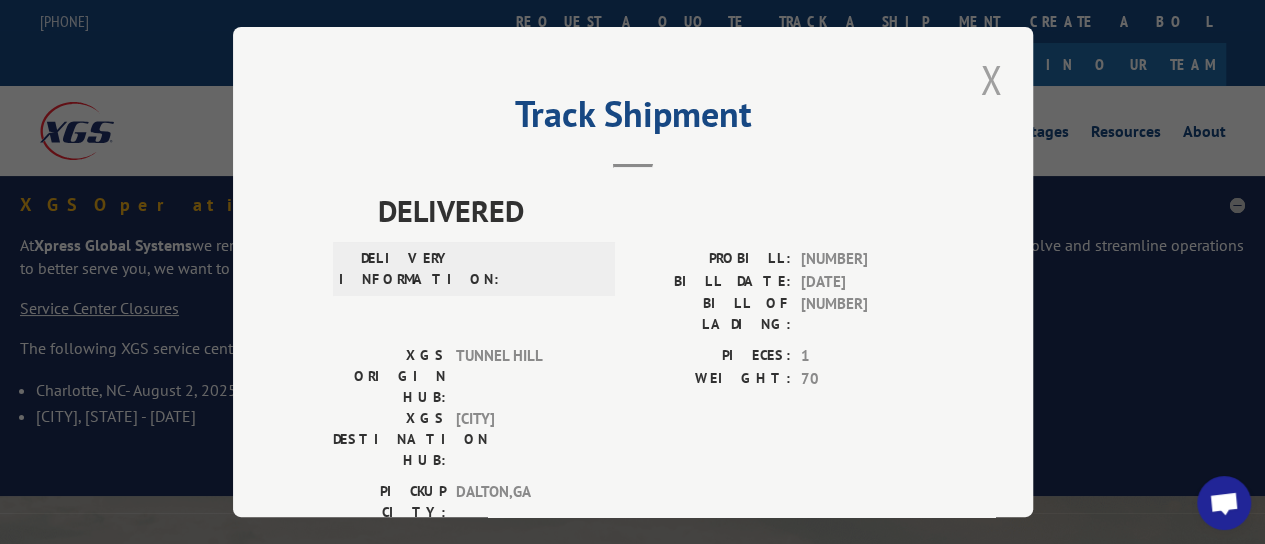 click at bounding box center (991, 79) 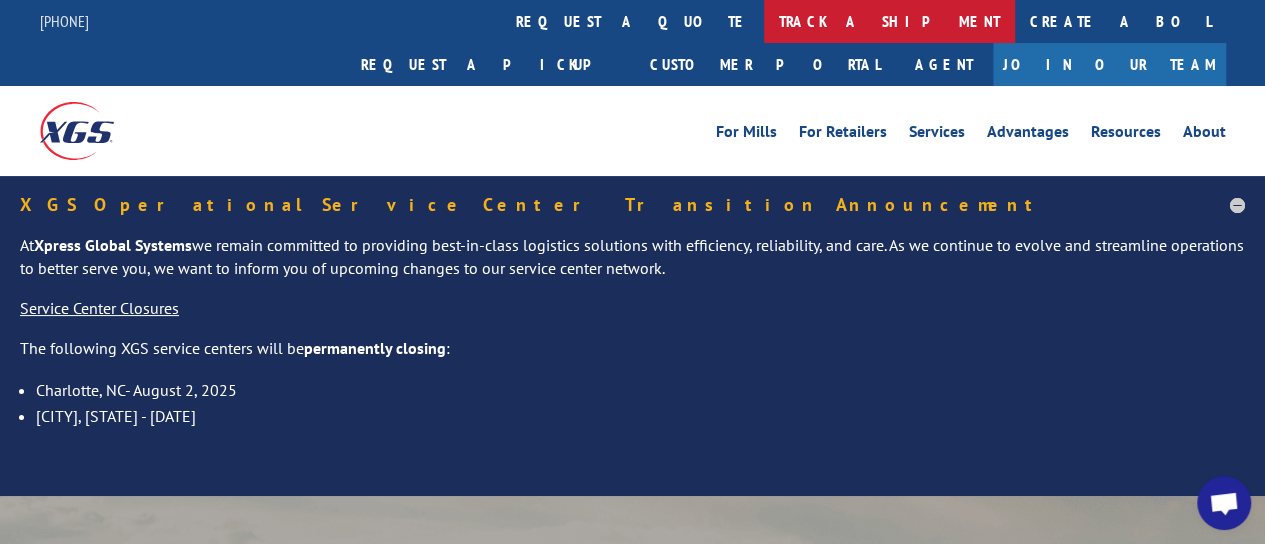 click on "track a shipment" at bounding box center (889, 21) 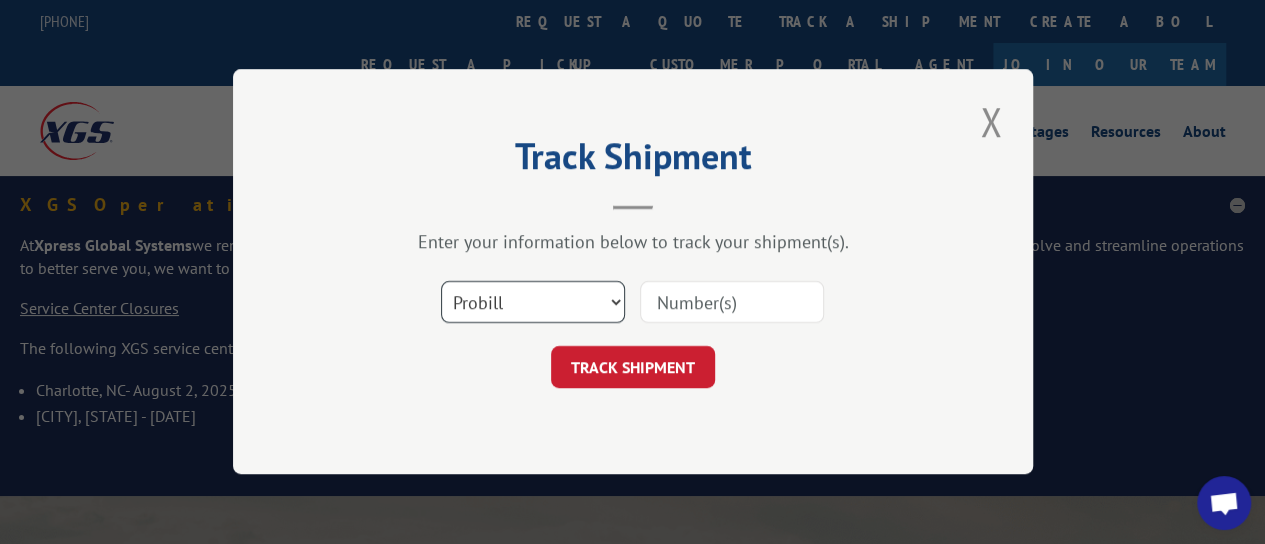 click on "Select category... Probill BOL PO" at bounding box center [533, 303] 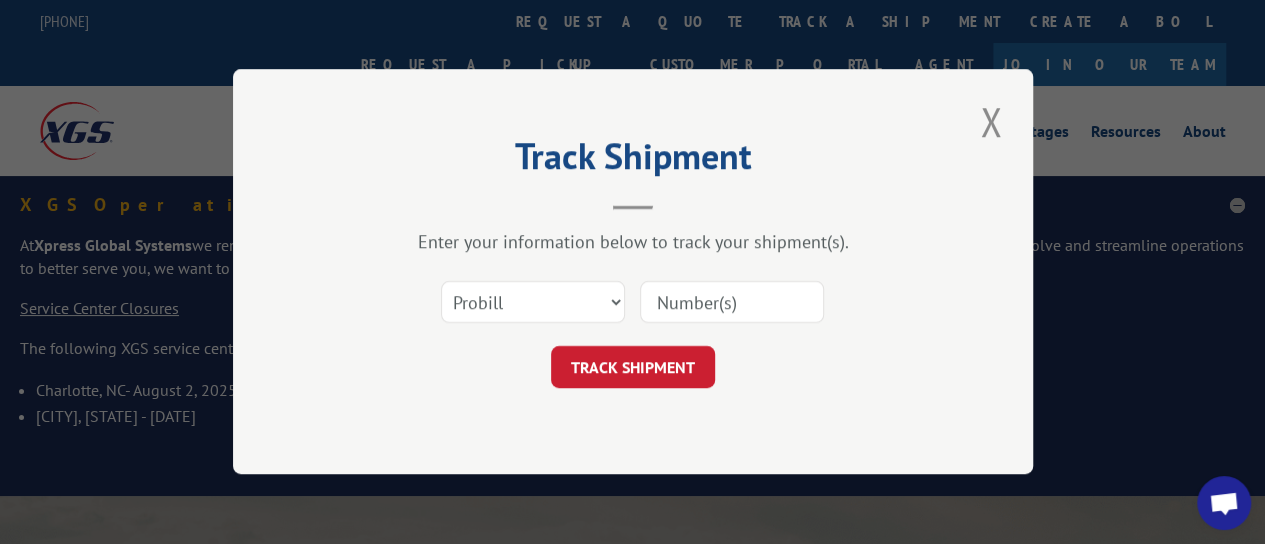 click at bounding box center (732, 303) 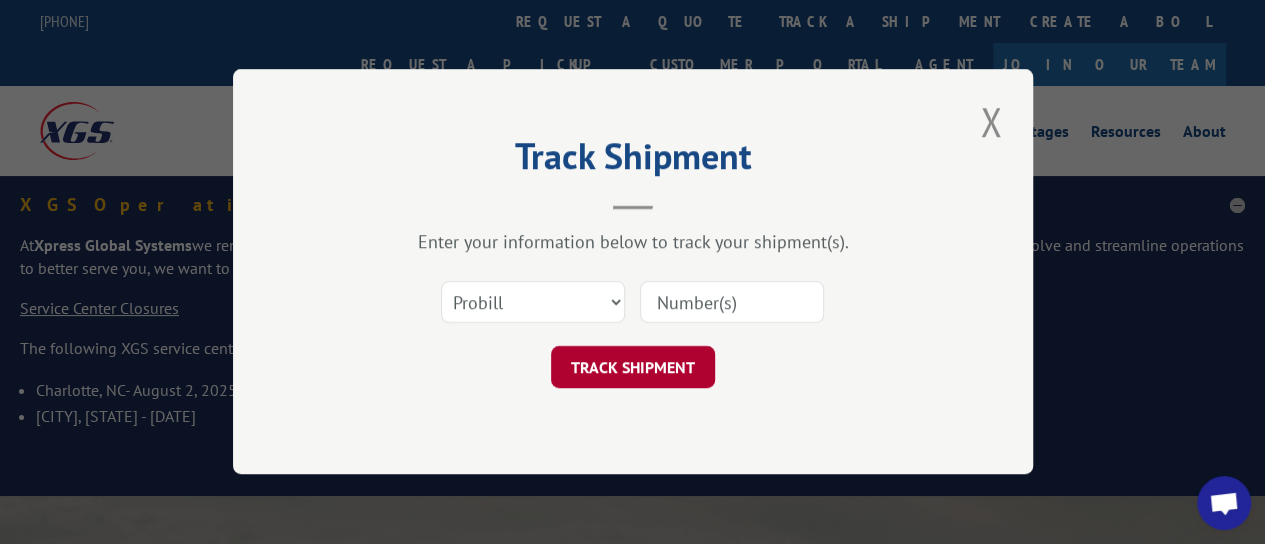paste on "[NUMBER]" 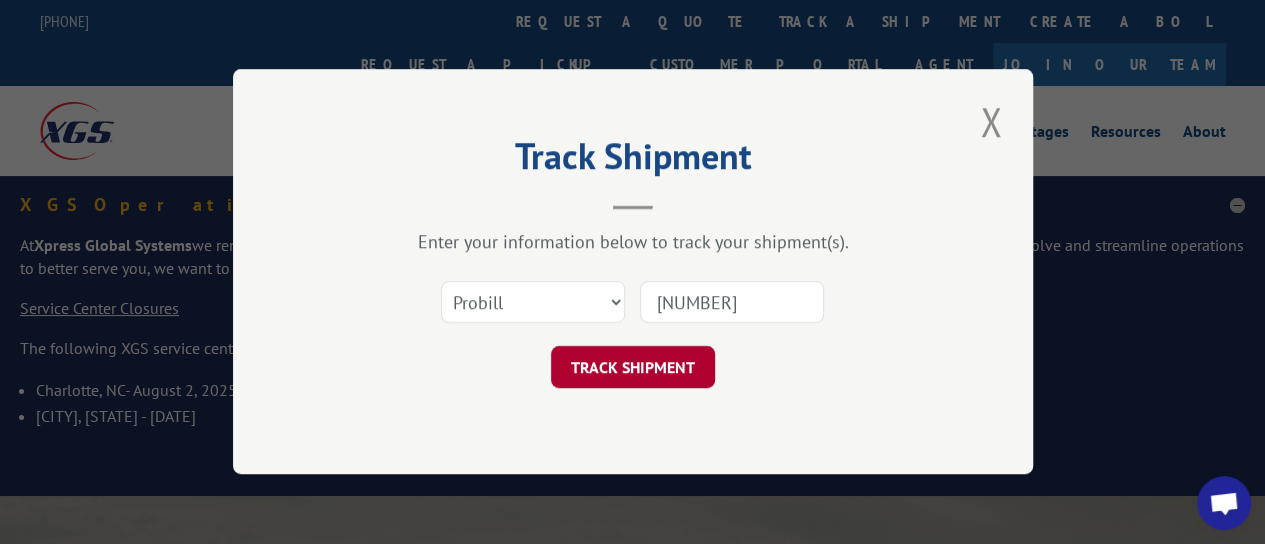 type on "[NUMBER]" 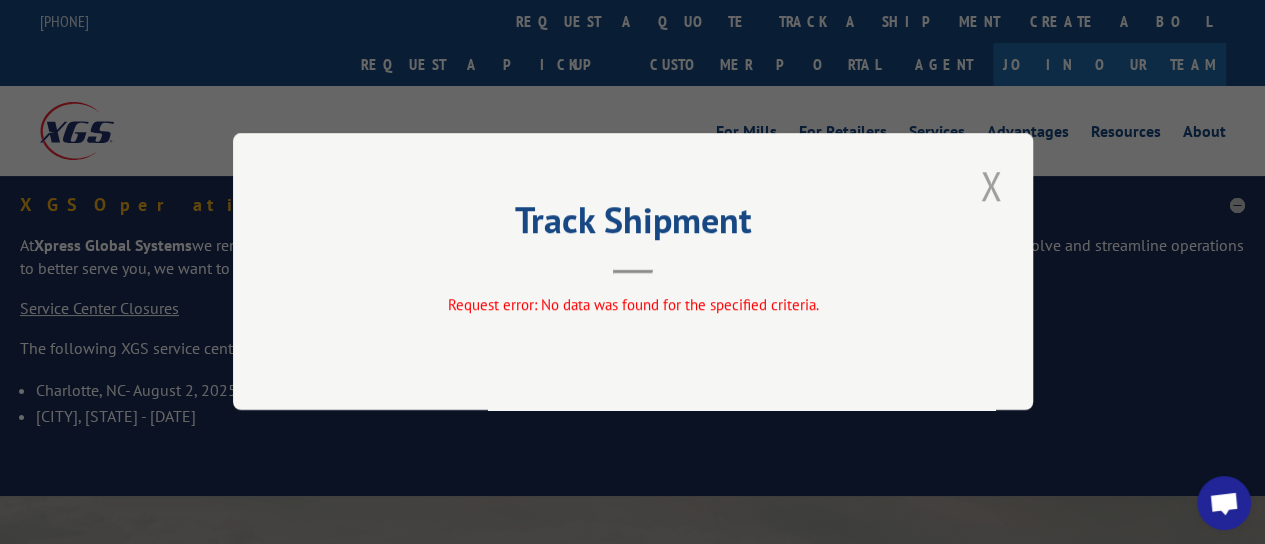 click at bounding box center (991, 185) 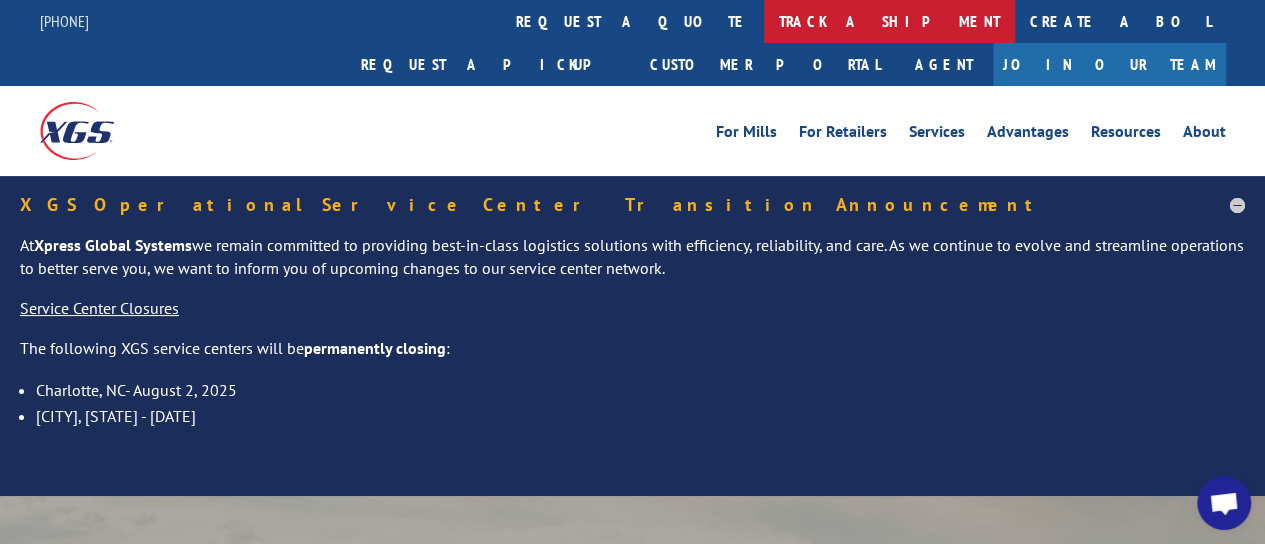 click on "track a shipment" at bounding box center (889, 21) 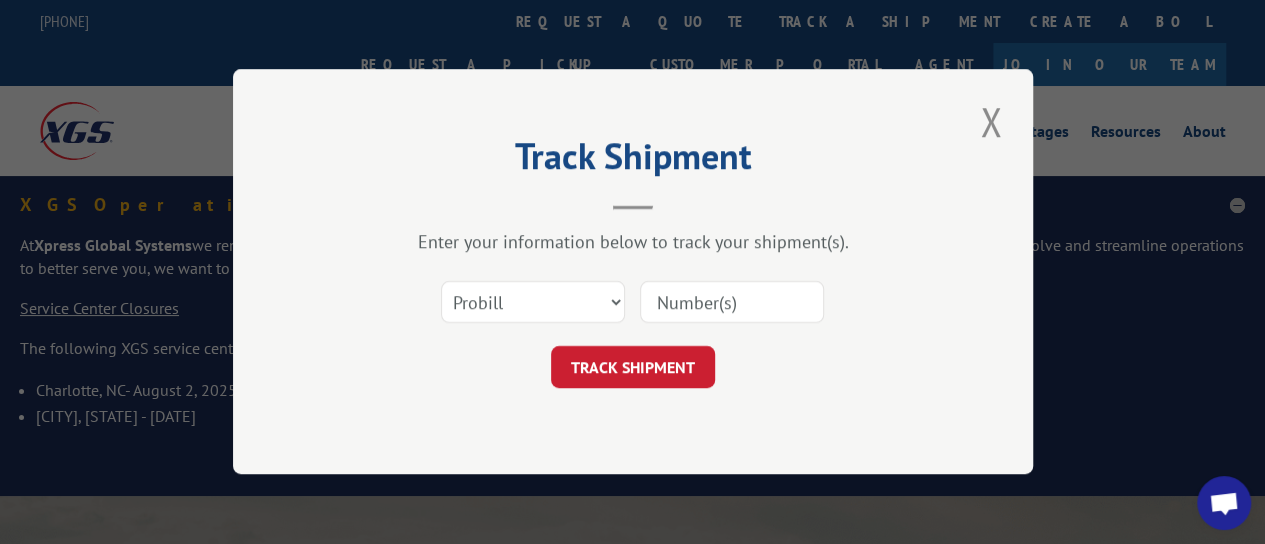 click on "Select category... Probill BOL PO" at bounding box center [633, 303] 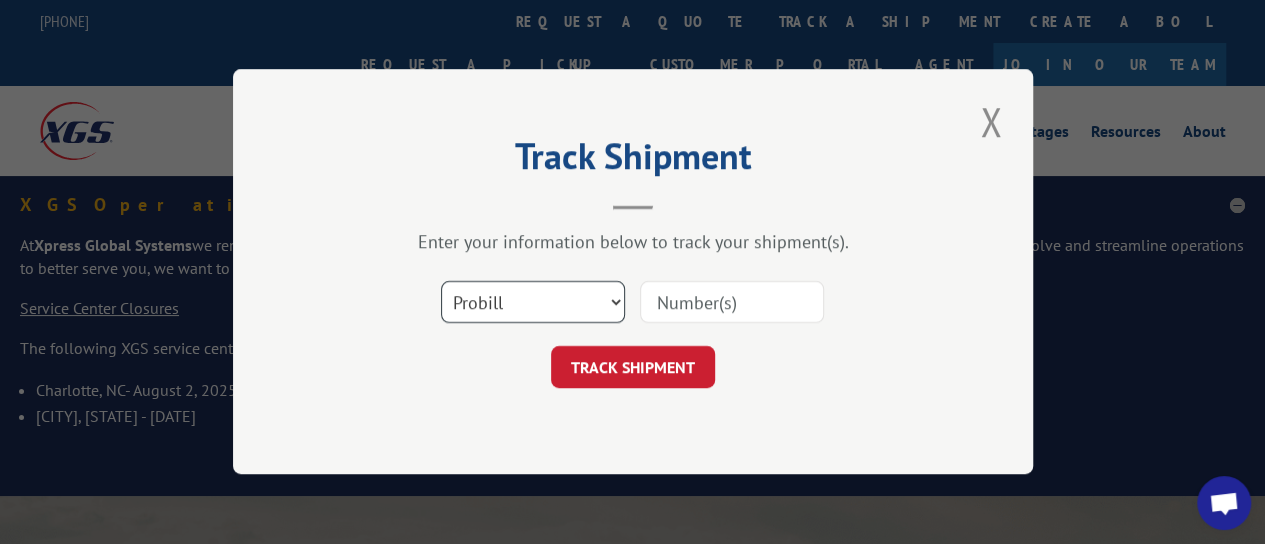 click on "Select category... Probill BOL PO" at bounding box center [533, 303] 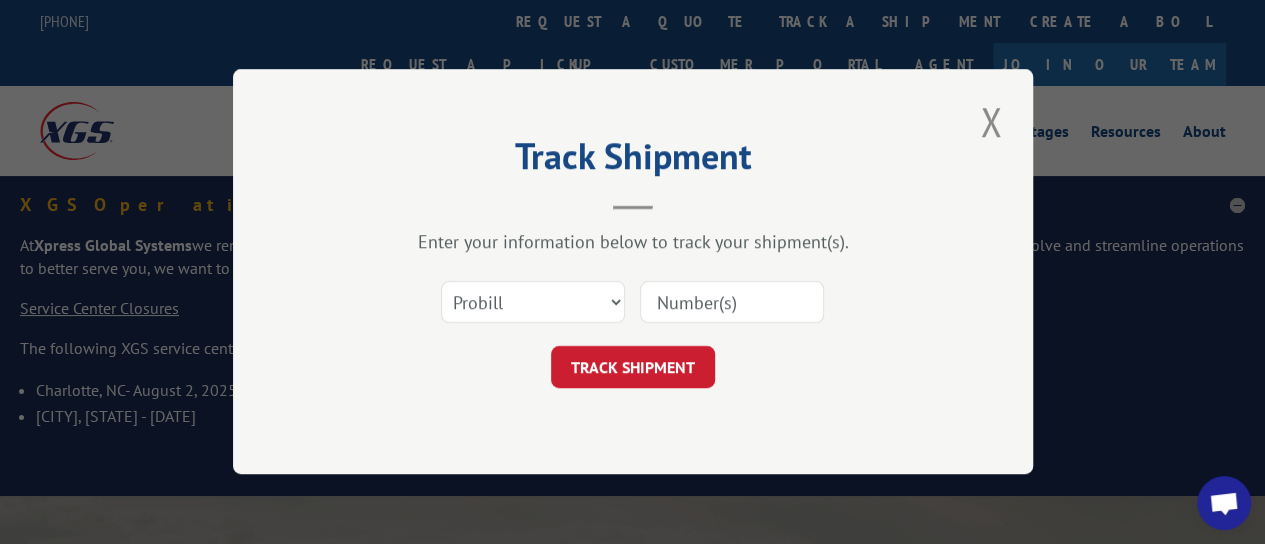 click on "Enter your information below to track your shipment(s)." at bounding box center [633, 242] 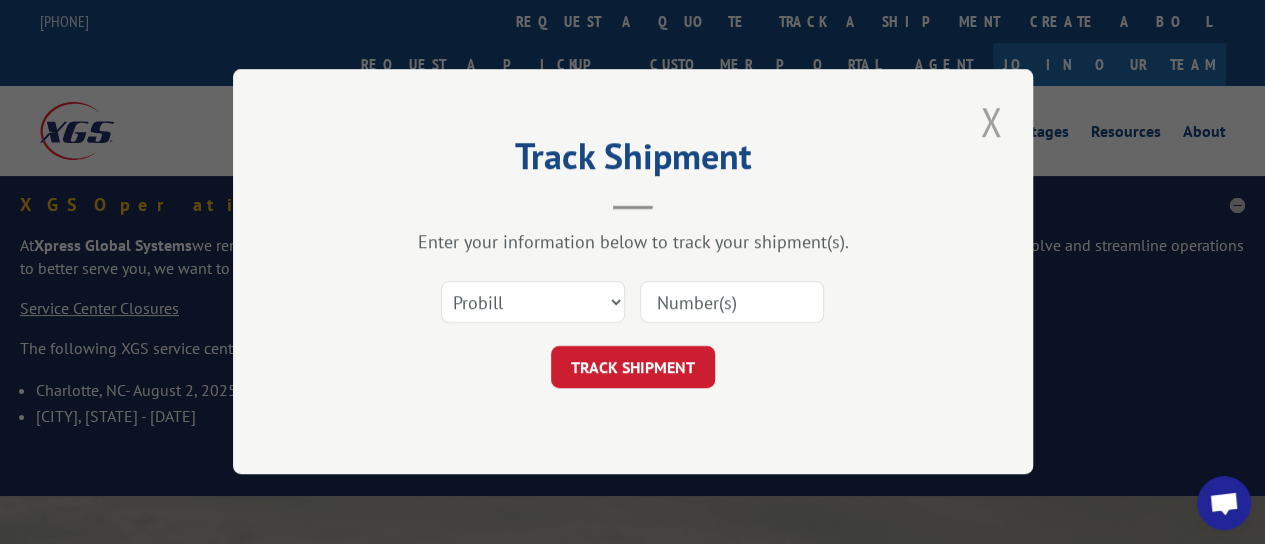 click at bounding box center [991, 121] 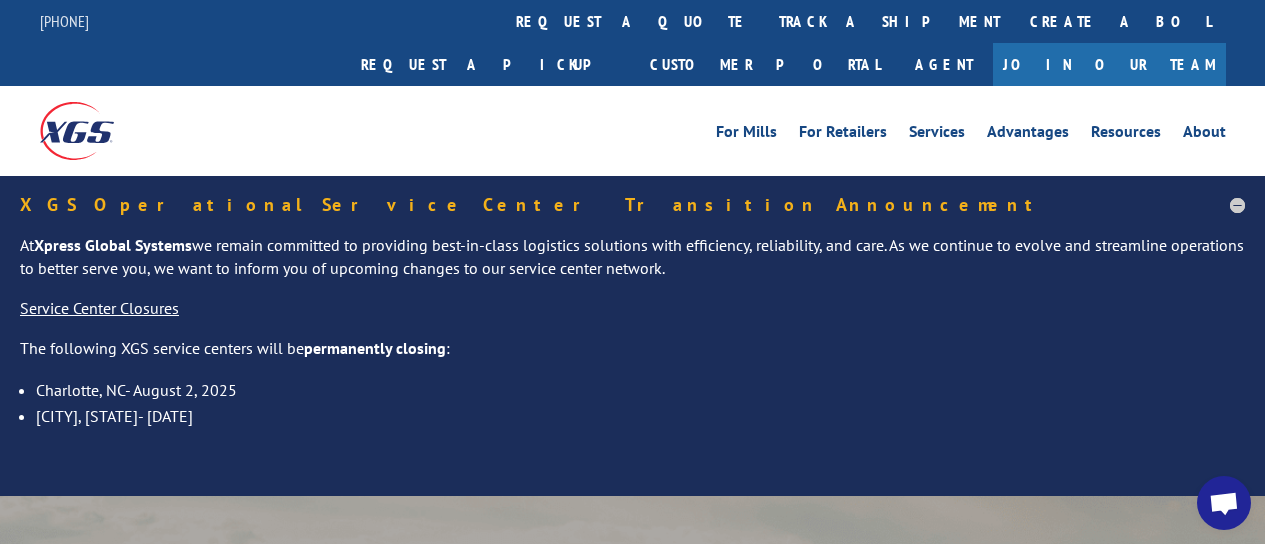 scroll, scrollTop: 0, scrollLeft: 0, axis: both 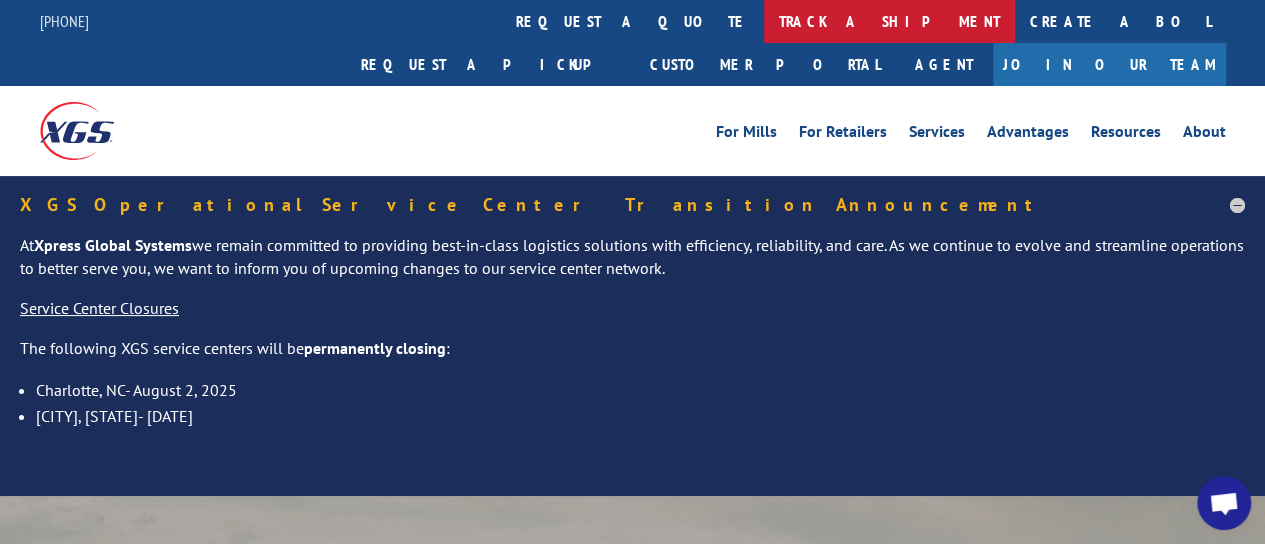 click on "track a shipment" at bounding box center [889, 21] 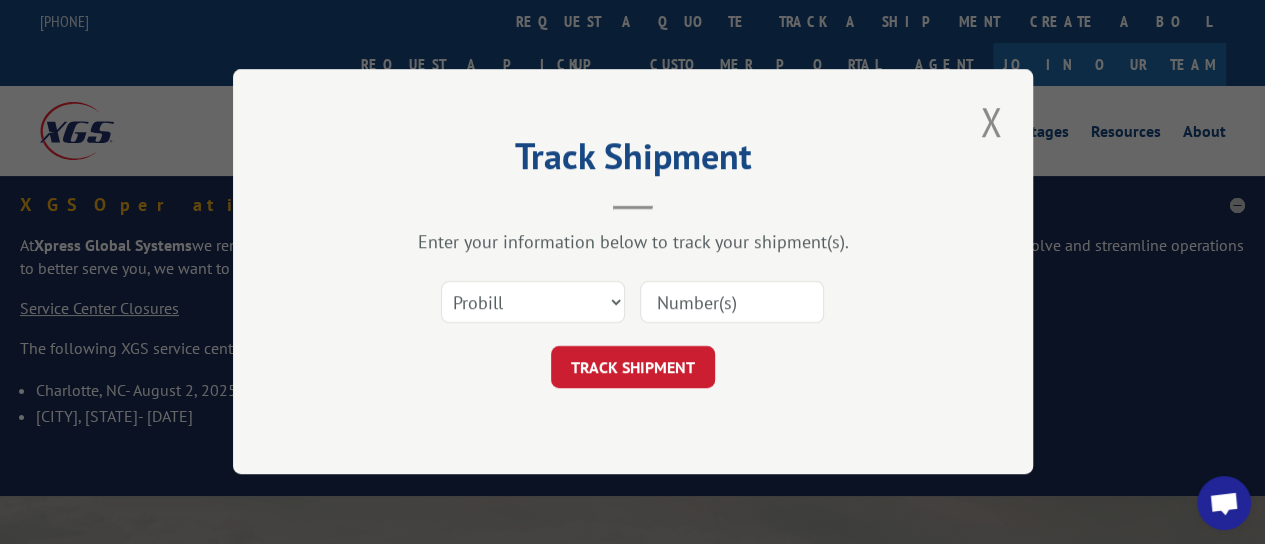 scroll, scrollTop: 0, scrollLeft: 0, axis: both 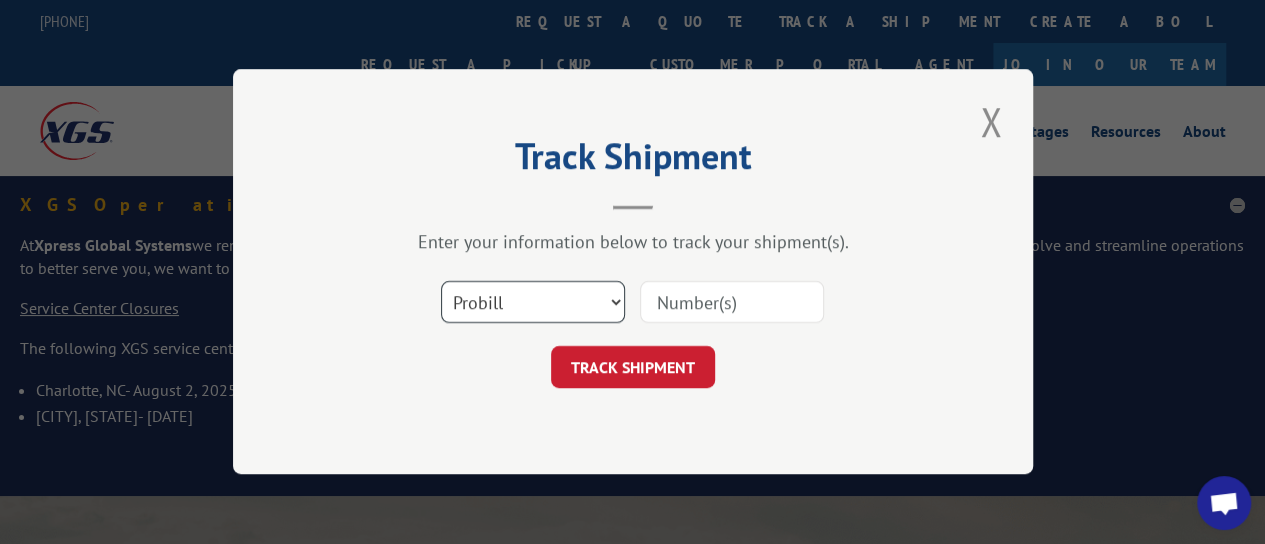 click on "Select category... Probill BOL PO" at bounding box center [533, 303] 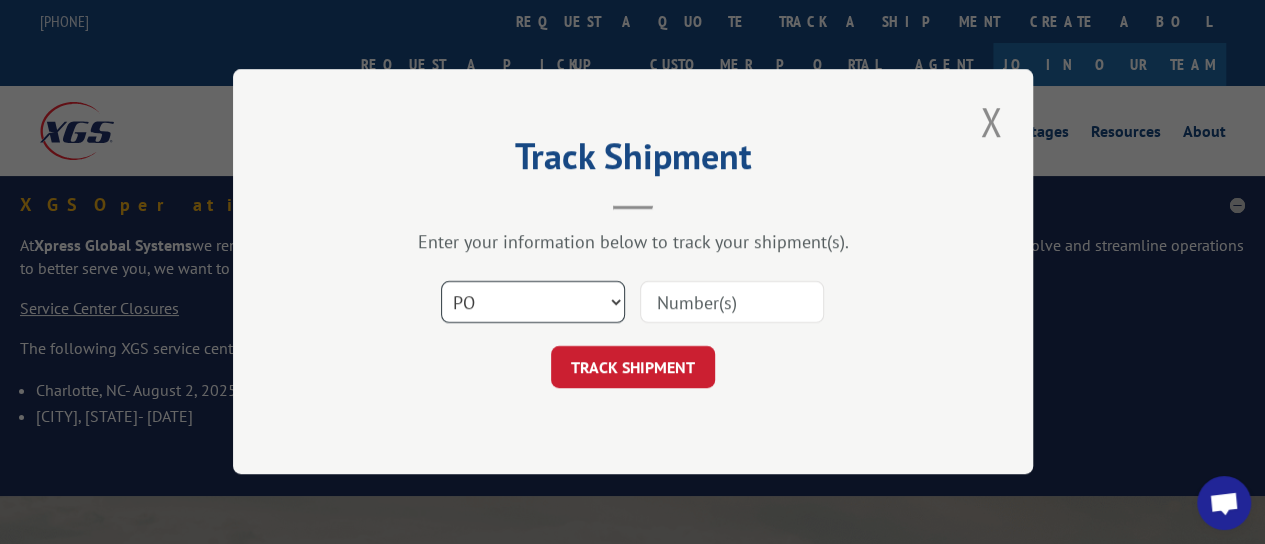 click on "Select category... Probill BOL PO" at bounding box center [533, 303] 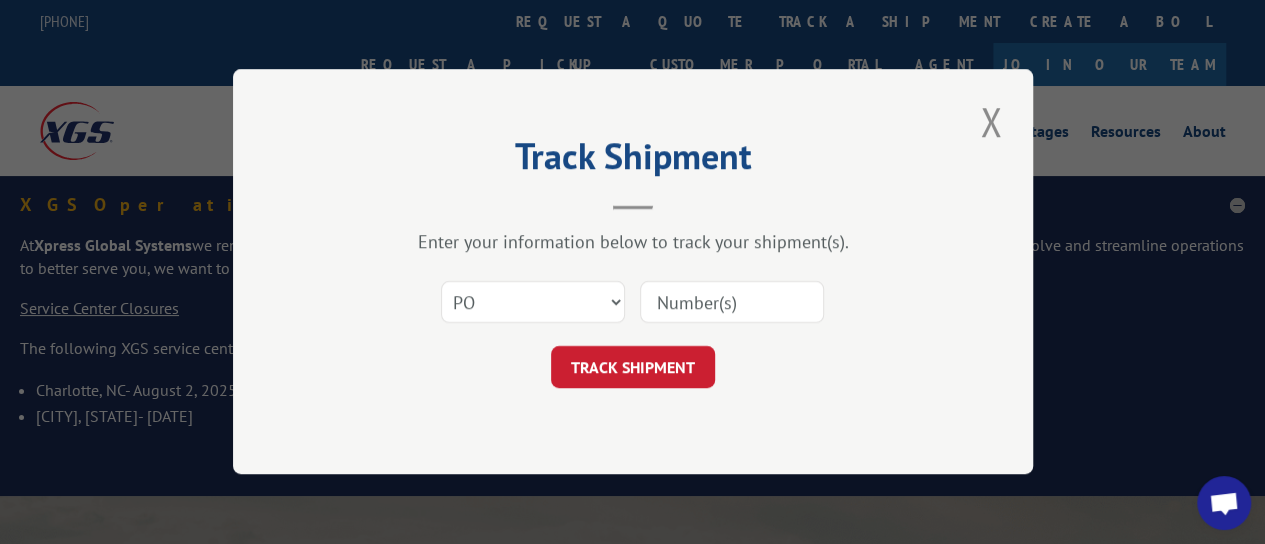 click at bounding box center [732, 303] 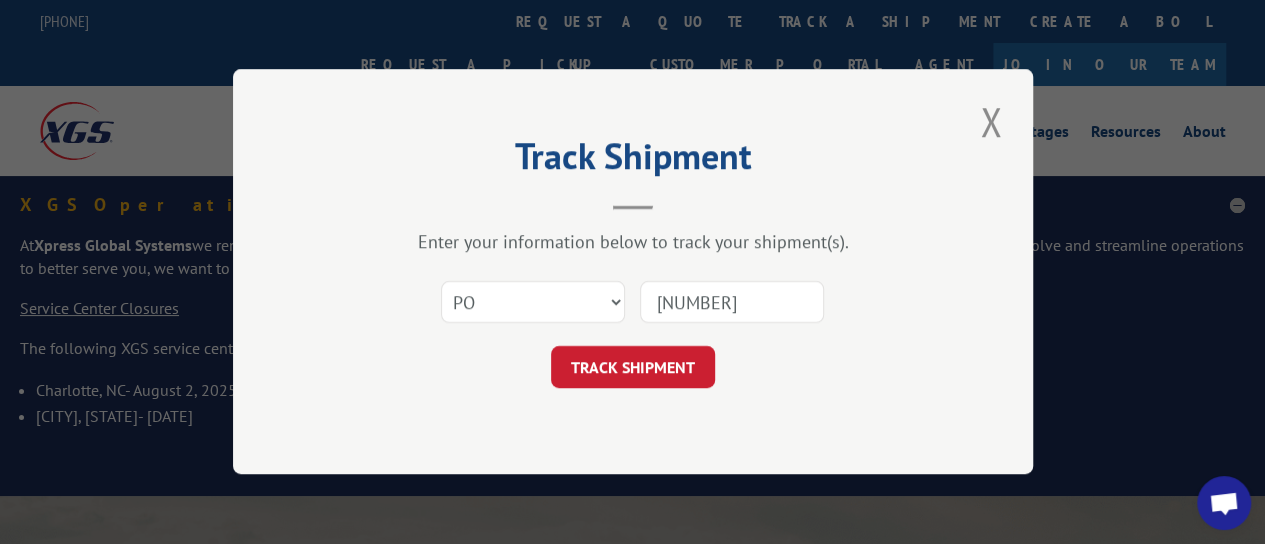 type on "39365" 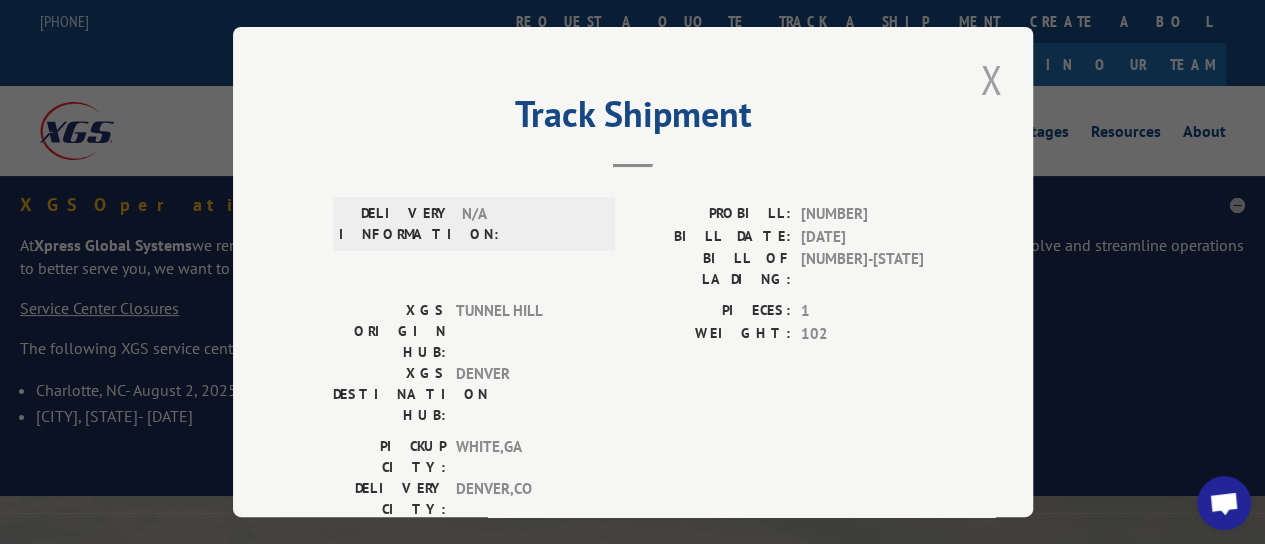 click at bounding box center [991, 79] 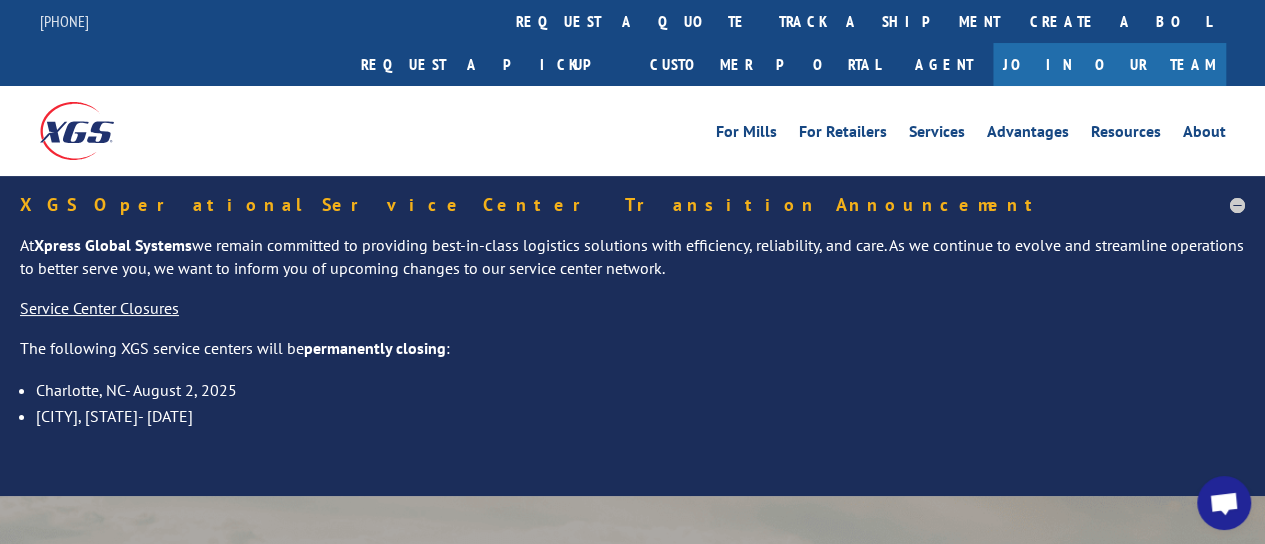 click at bounding box center [77, 130] 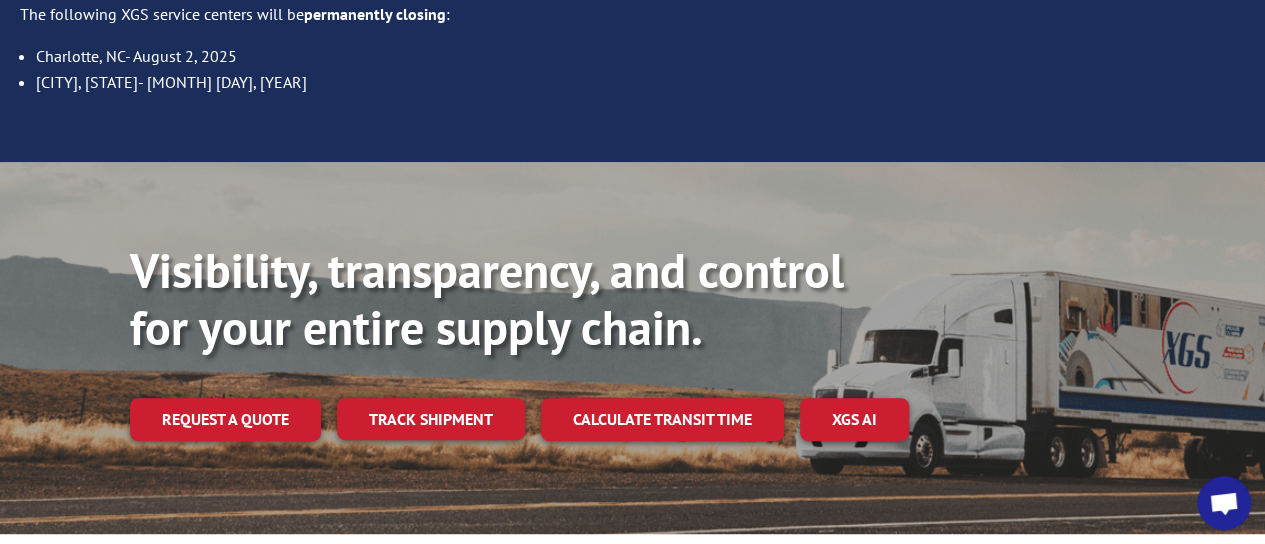 scroll, scrollTop: 500, scrollLeft: 0, axis: vertical 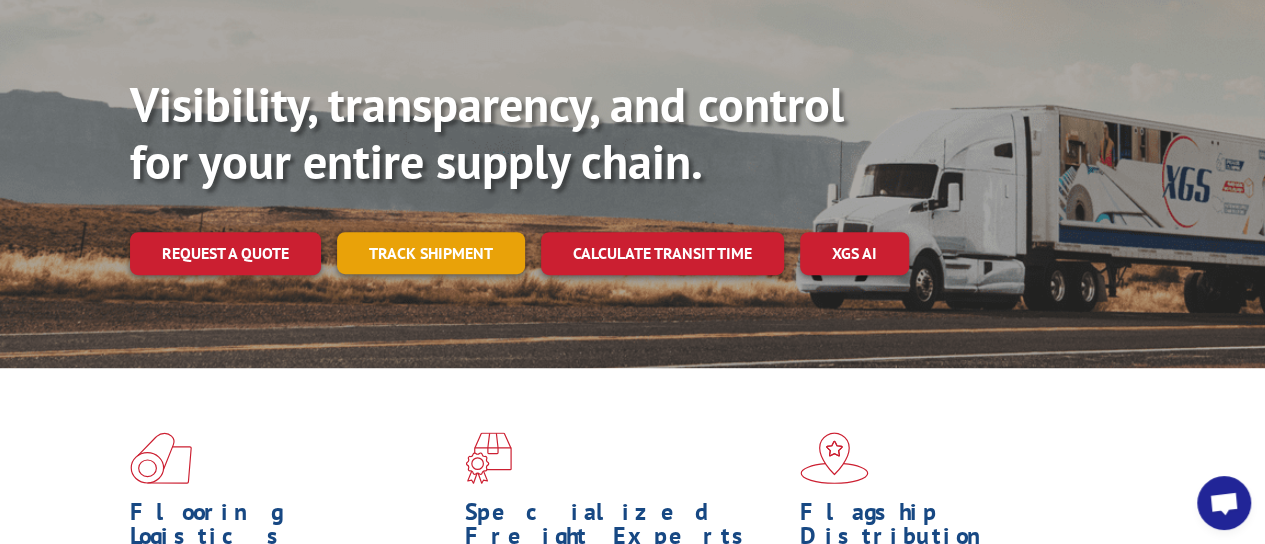 click on "Track shipment" at bounding box center (431, 253) 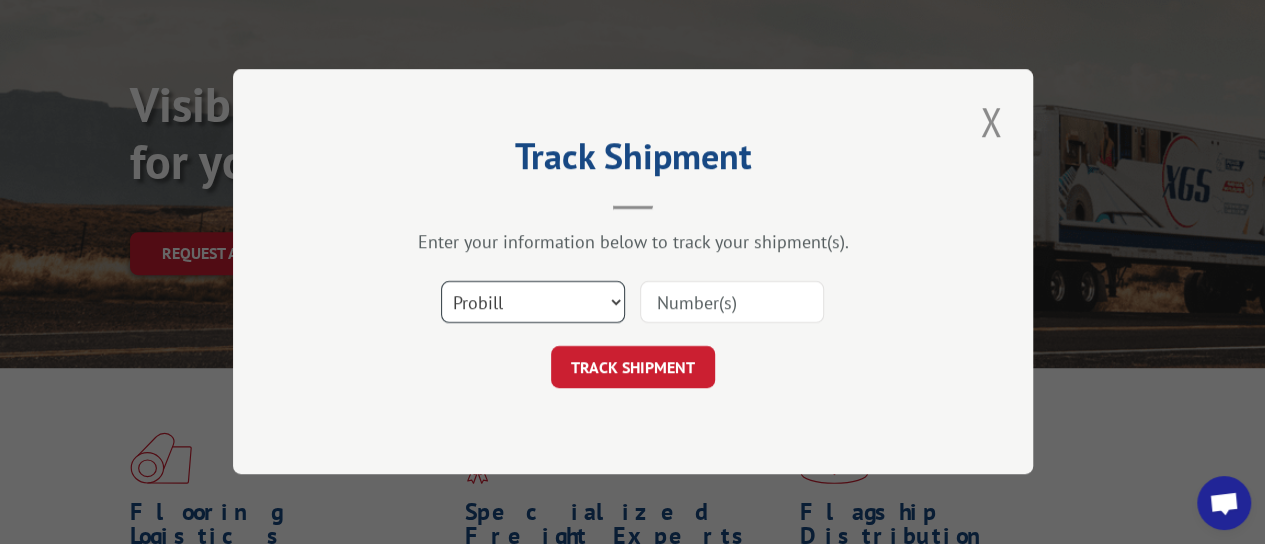 drag, startPoint x: 601, startPoint y: 295, endPoint x: 598, endPoint y: 314, distance: 19.235384 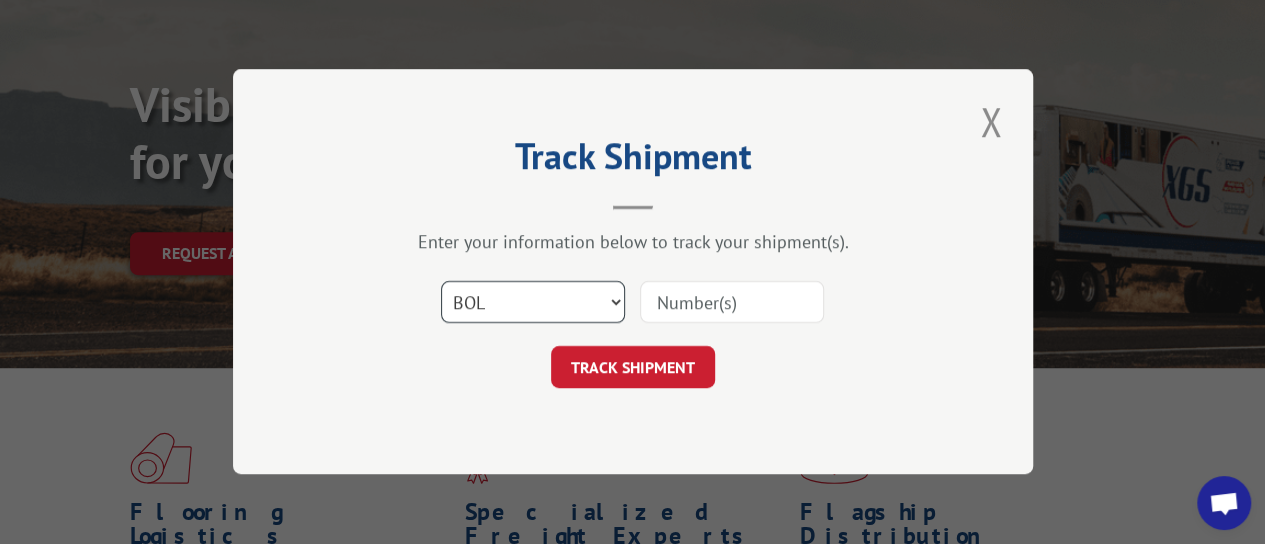 click on "Select category... Probill BOL PO" at bounding box center [533, 303] 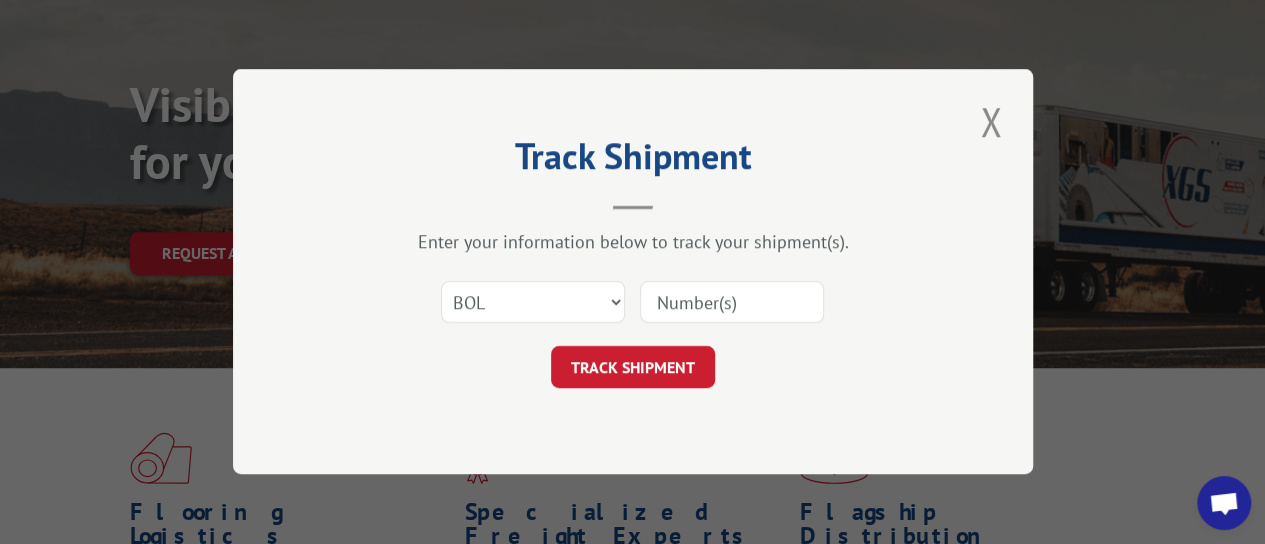 paste on "144592" 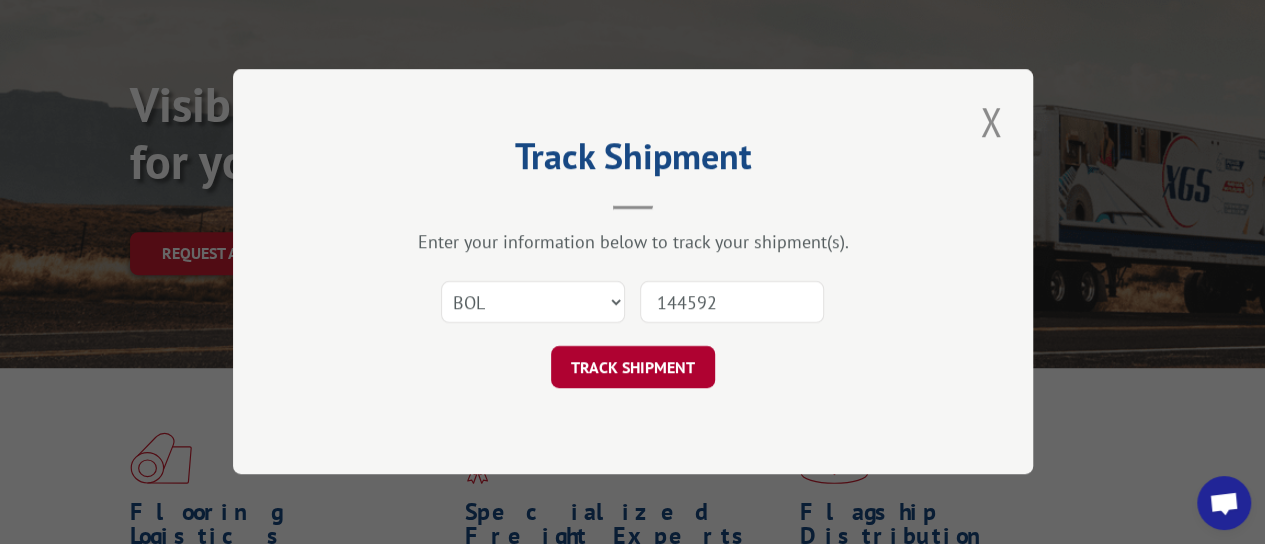 type on "144592" 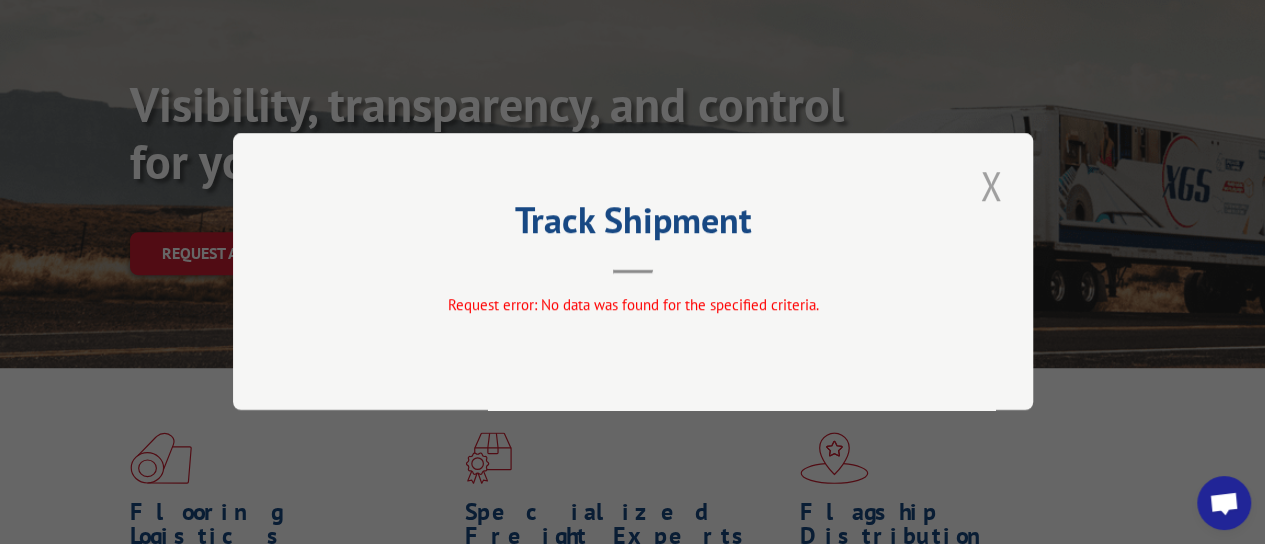 click at bounding box center (991, 185) 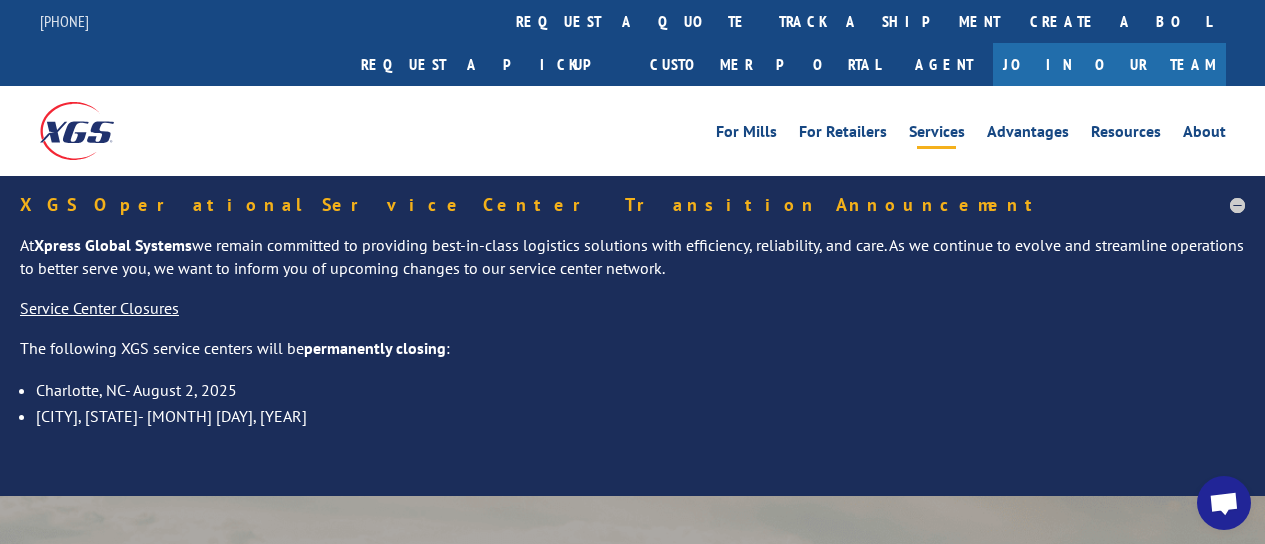 scroll, scrollTop: 0, scrollLeft: 0, axis: both 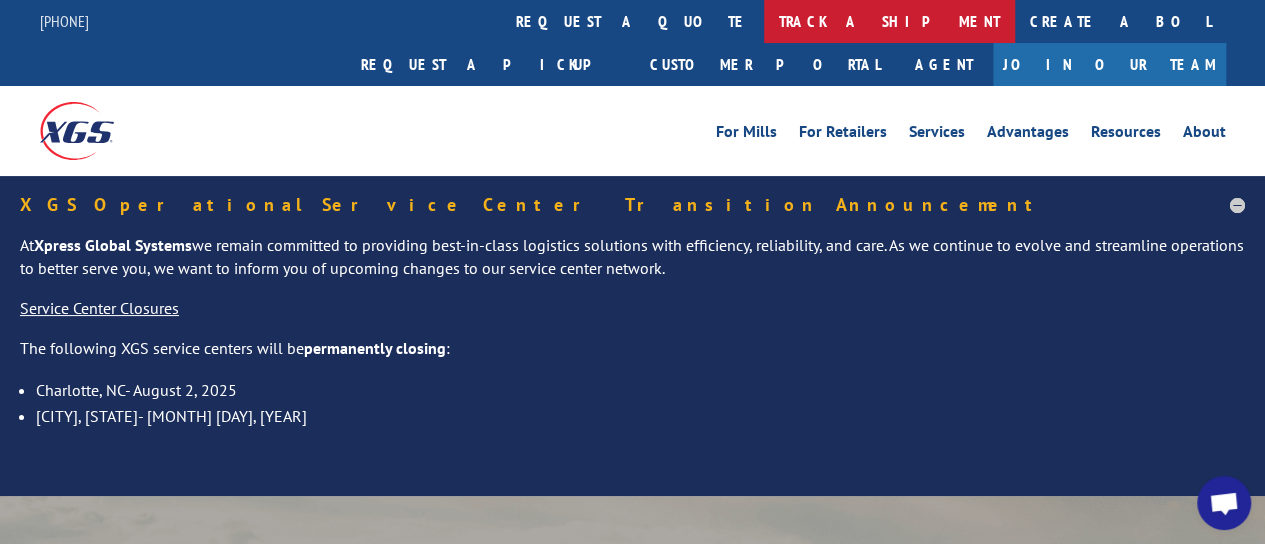 click on "track a shipment" at bounding box center (889, 21) 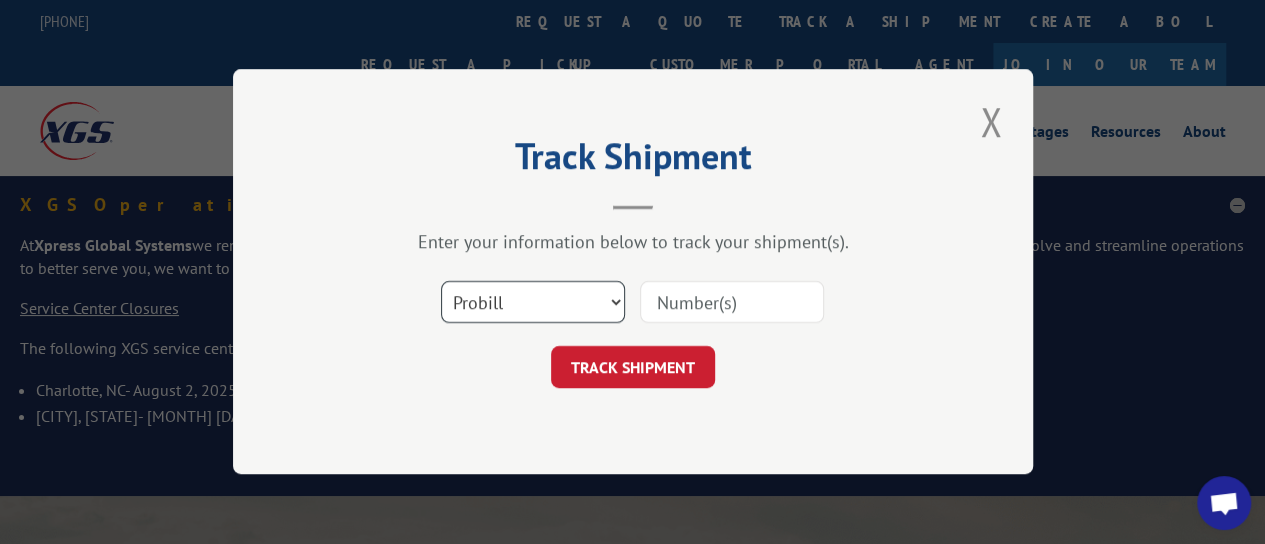 click on "Select category... Probill BOL PO" at bounding box center (533, 303) 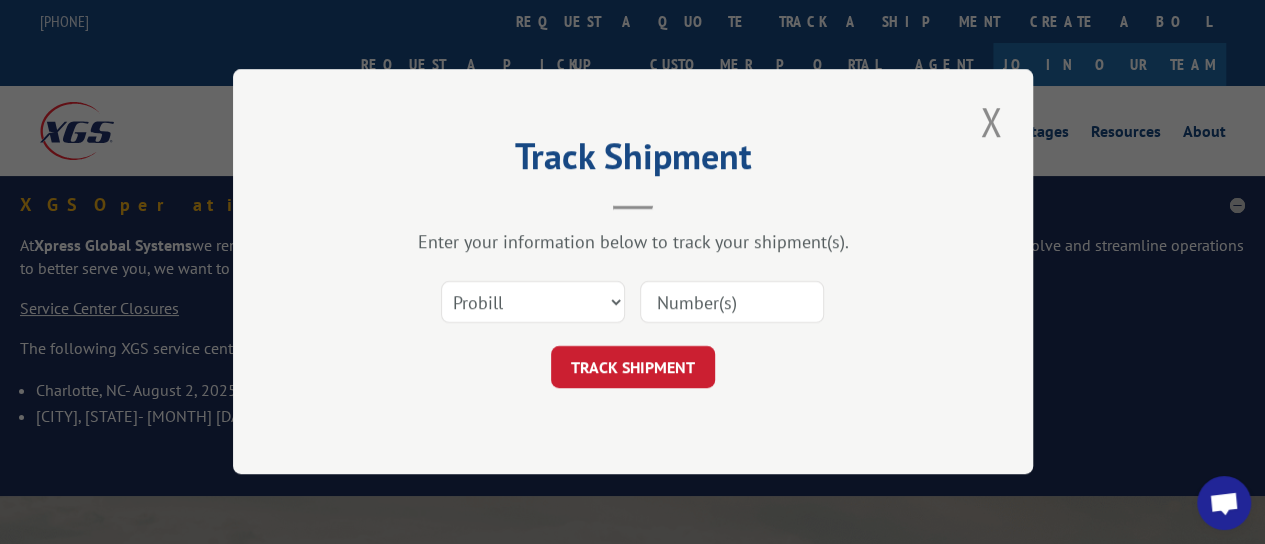 click at bounding box center [732, 303] 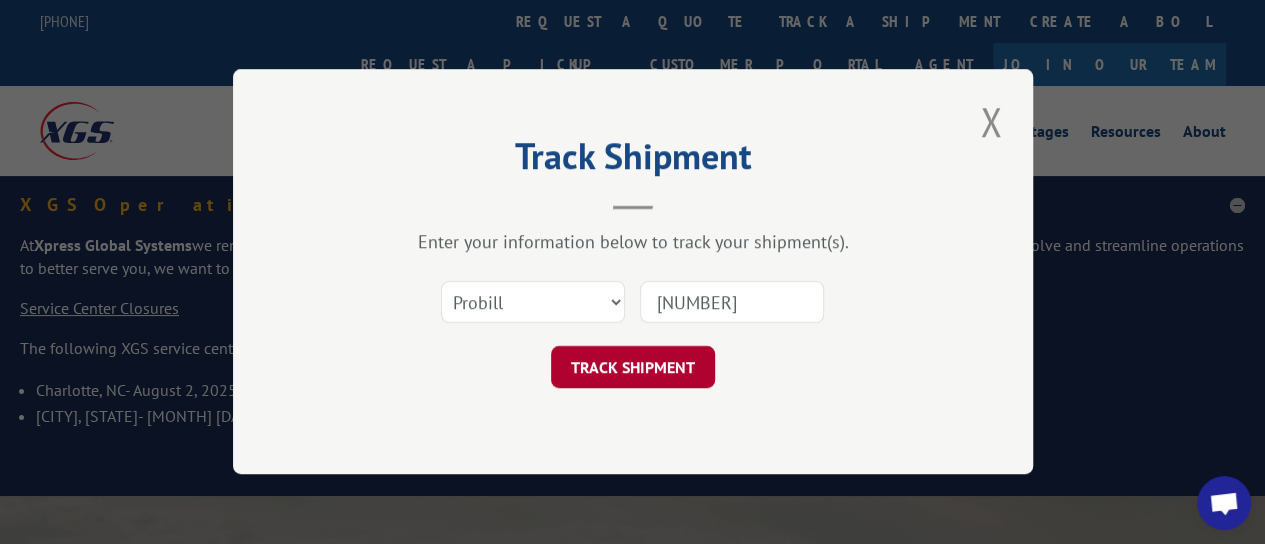 type on "12001680" 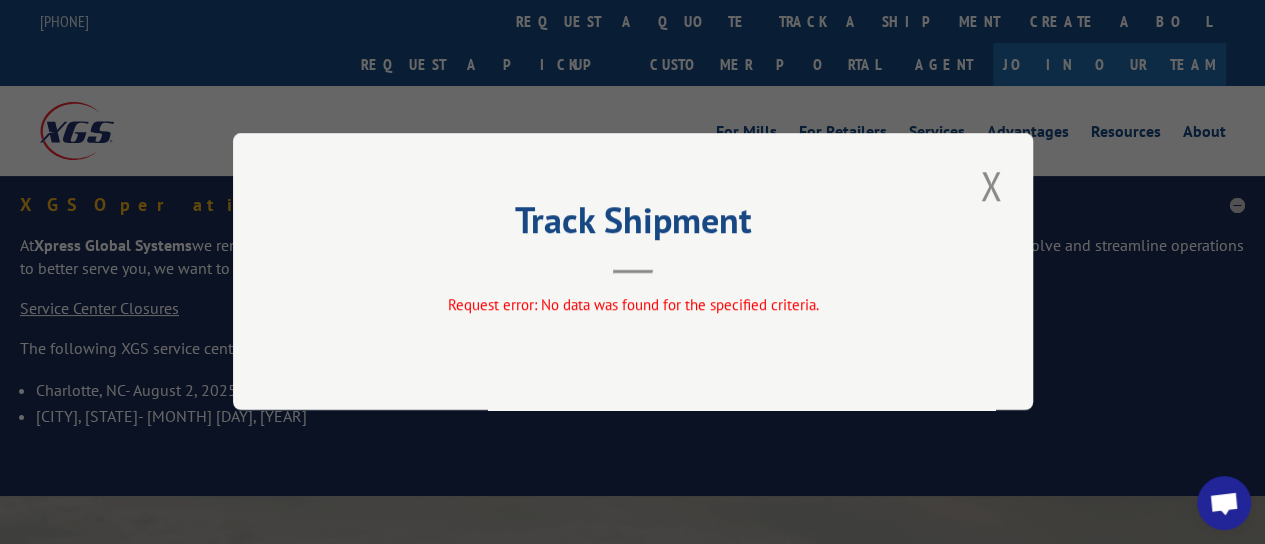 click at bounding box center (991, 185) 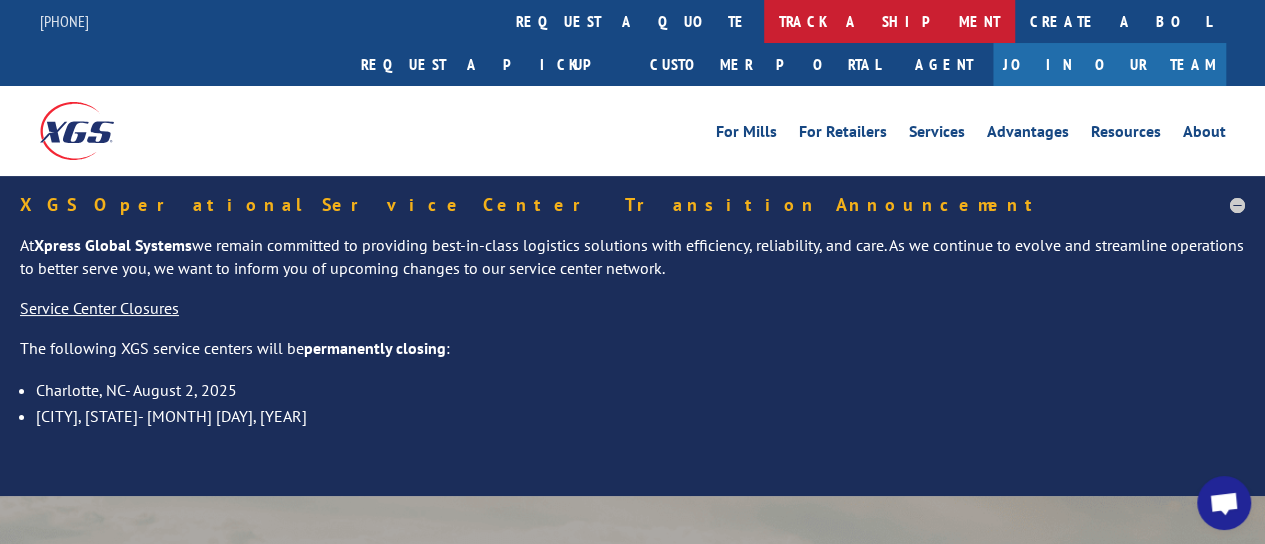 click on "track a shipment" at bounding box center (889, 21) 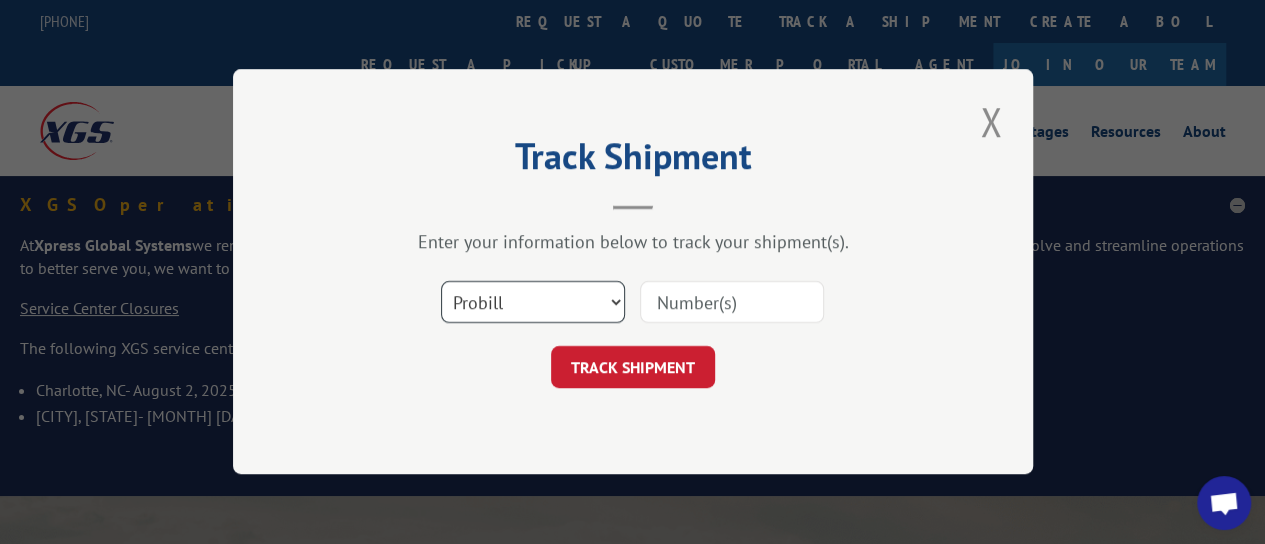 drag, startPoint x: 612, startPoint y: 307, endPoint x: 533, endPoint y: 320, distance: 80.06248 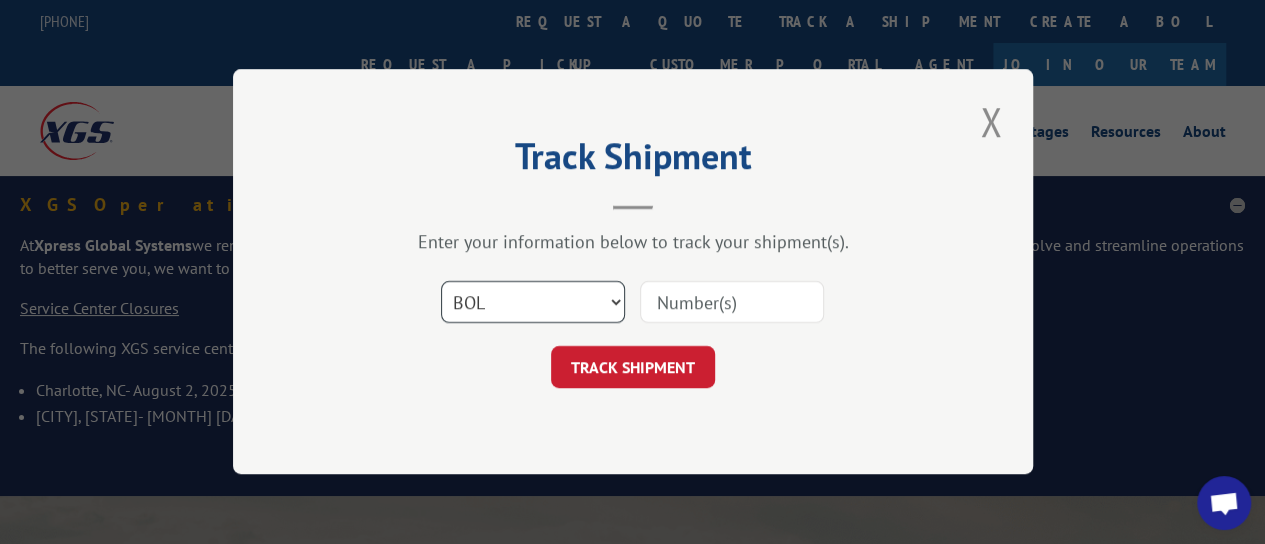 click on "Select category... Probill BOL PO" at bounding box center (533, 303) 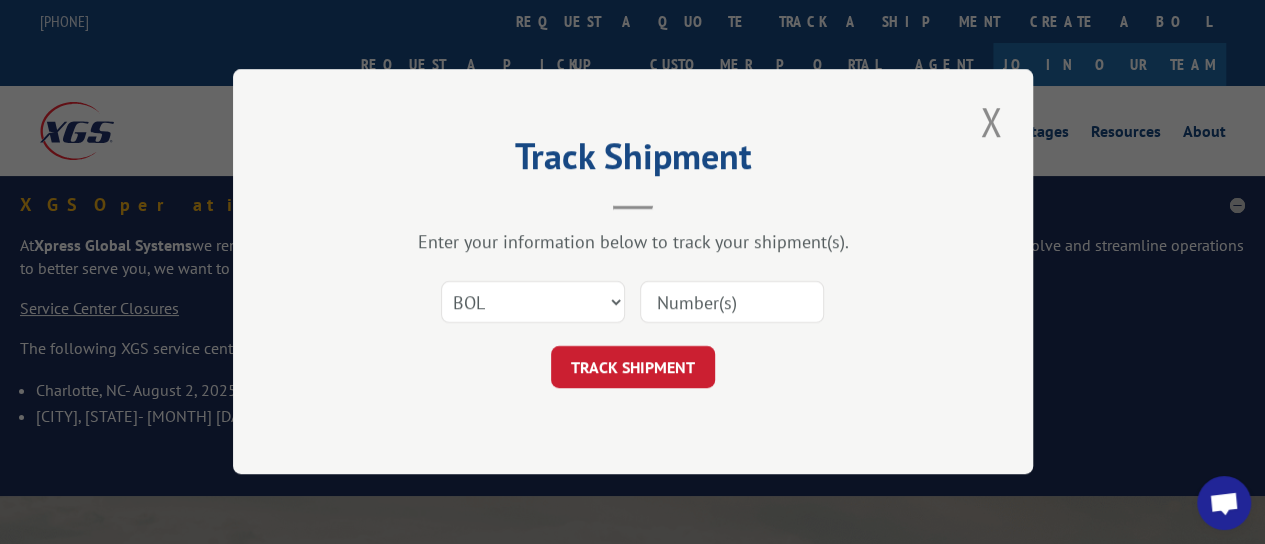 click at bounding box center (732, 303) 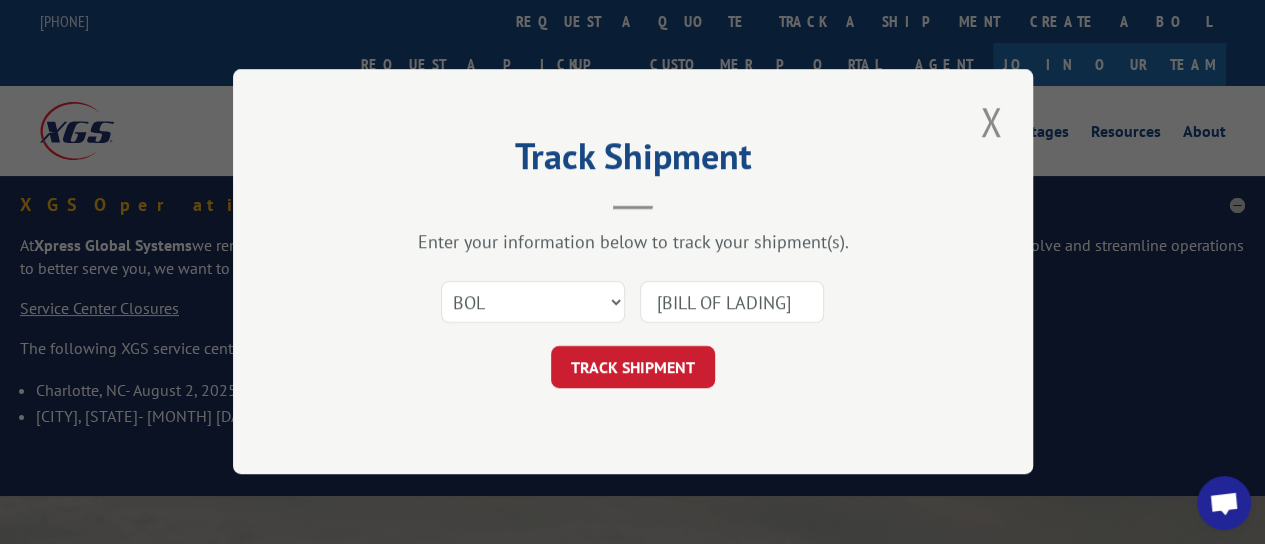 click on "TRACK SHIPMENT" at bounding box center (633, 368) 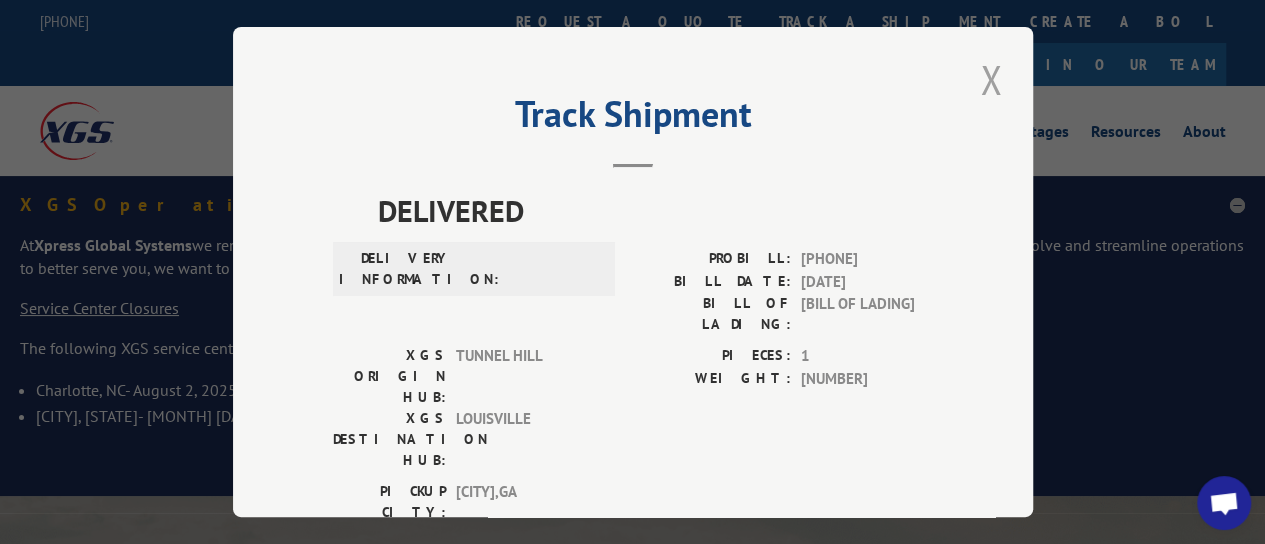 click at bounding box center (991, 79) 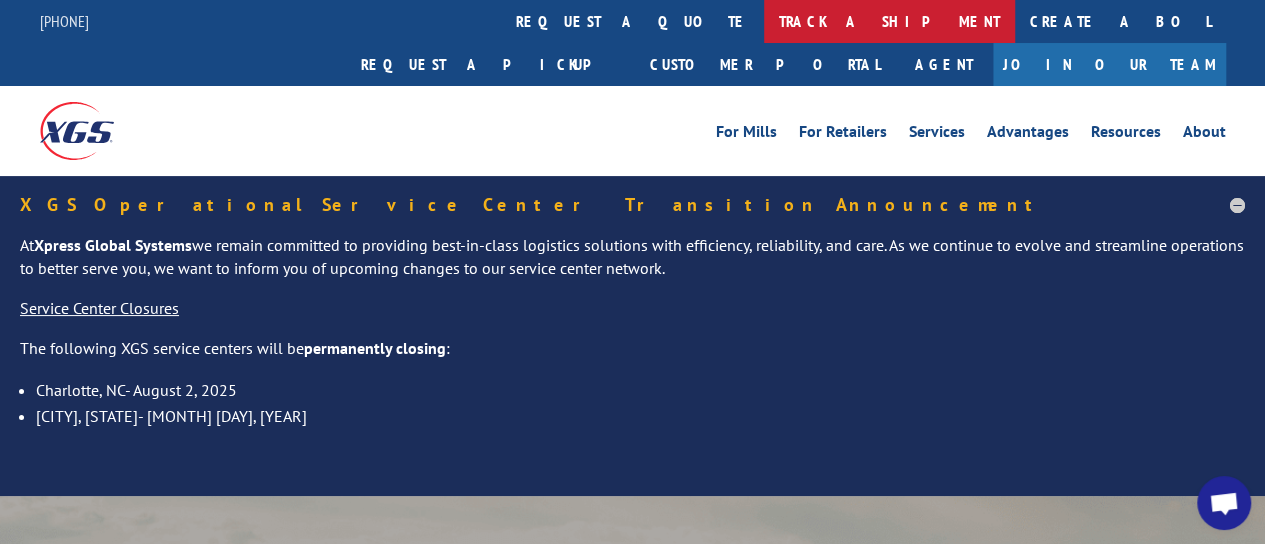 click on "track a shipment" at bounding box center (889, 21) 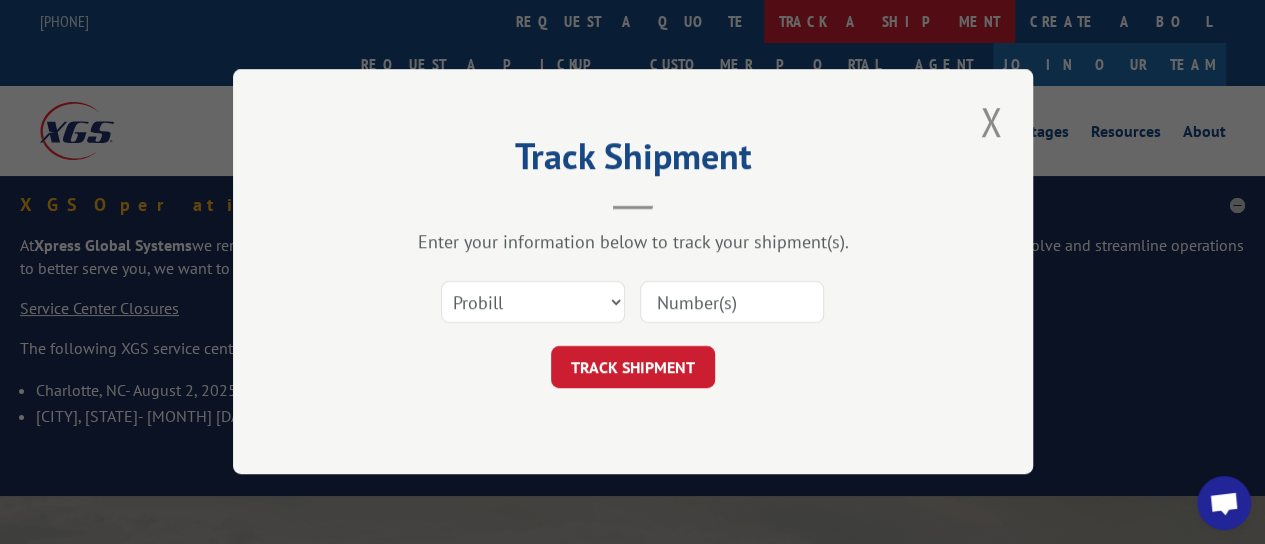 scroll, scrollTop: 0, scrollLeft: 0, axis: both 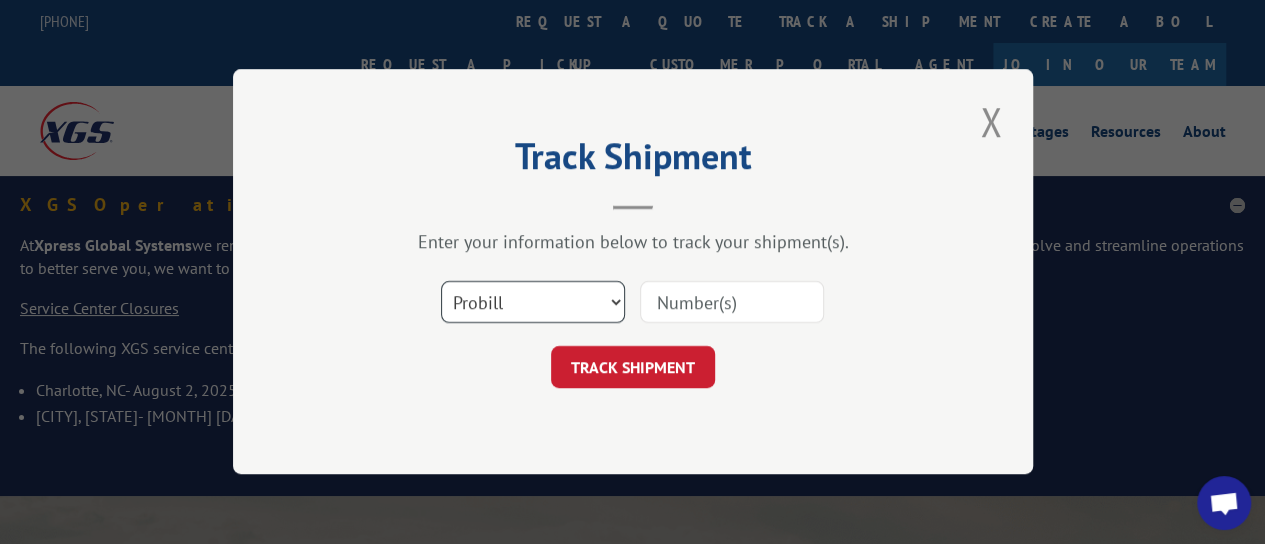 click on "Select category... Probill BOL PO" at bounding box center [533, 303] 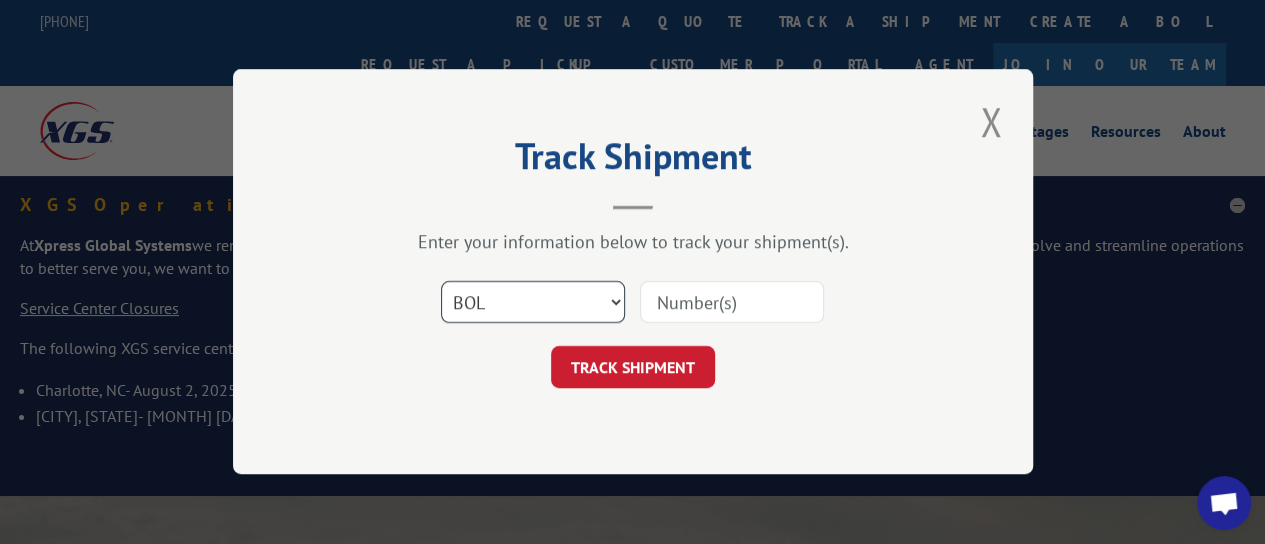 click on "Select category... Probill BOL PO" at bounding box center (533, 303) 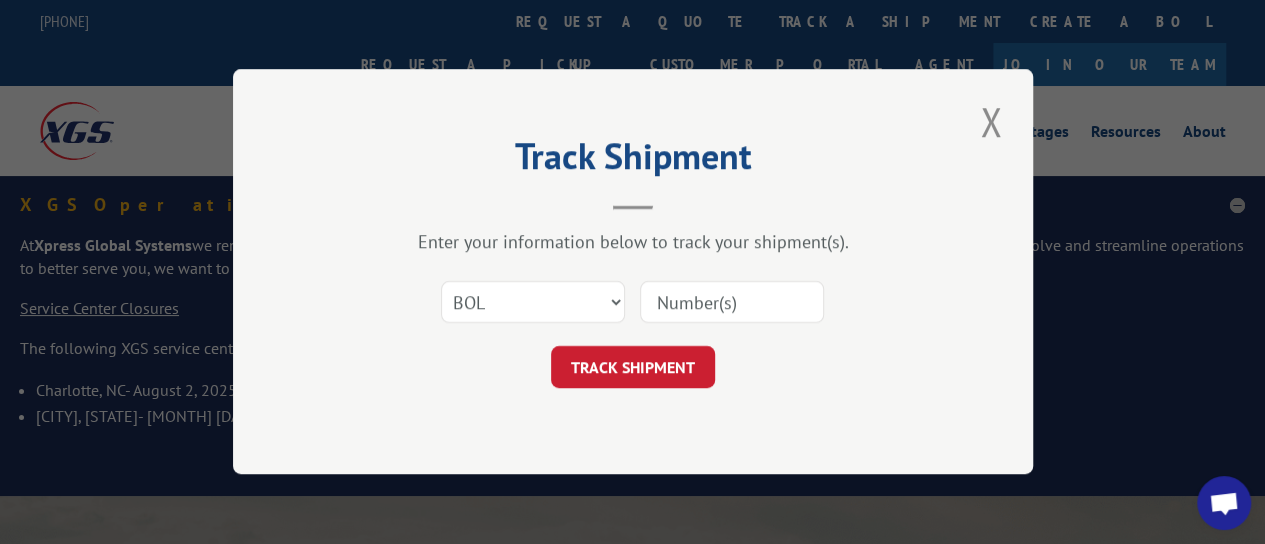 click at bounding box center [732, 303] 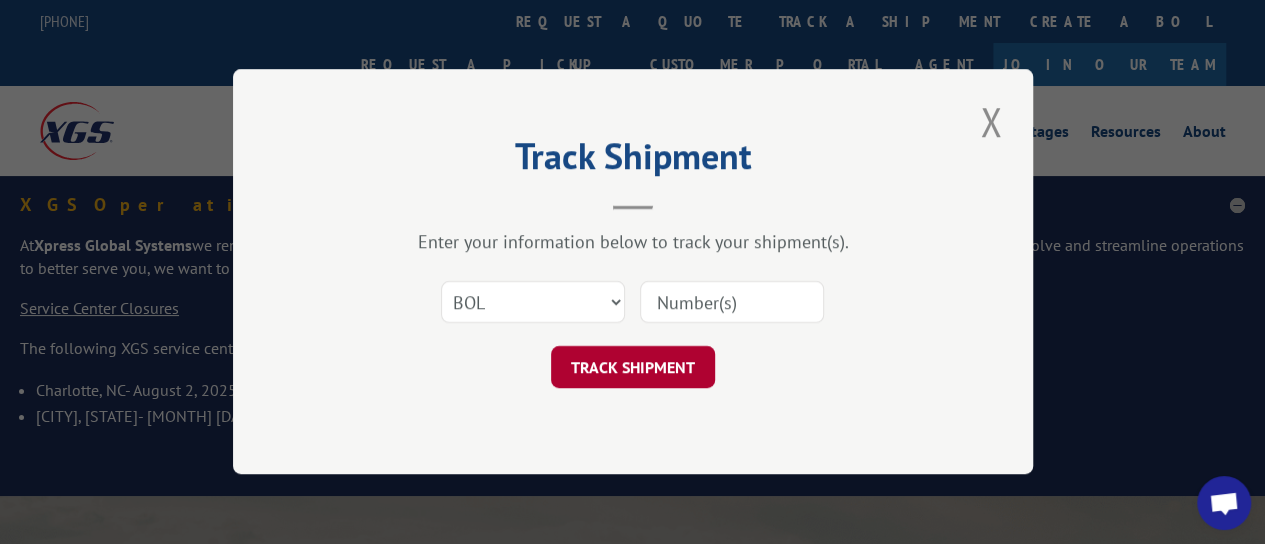 paste on "975764" 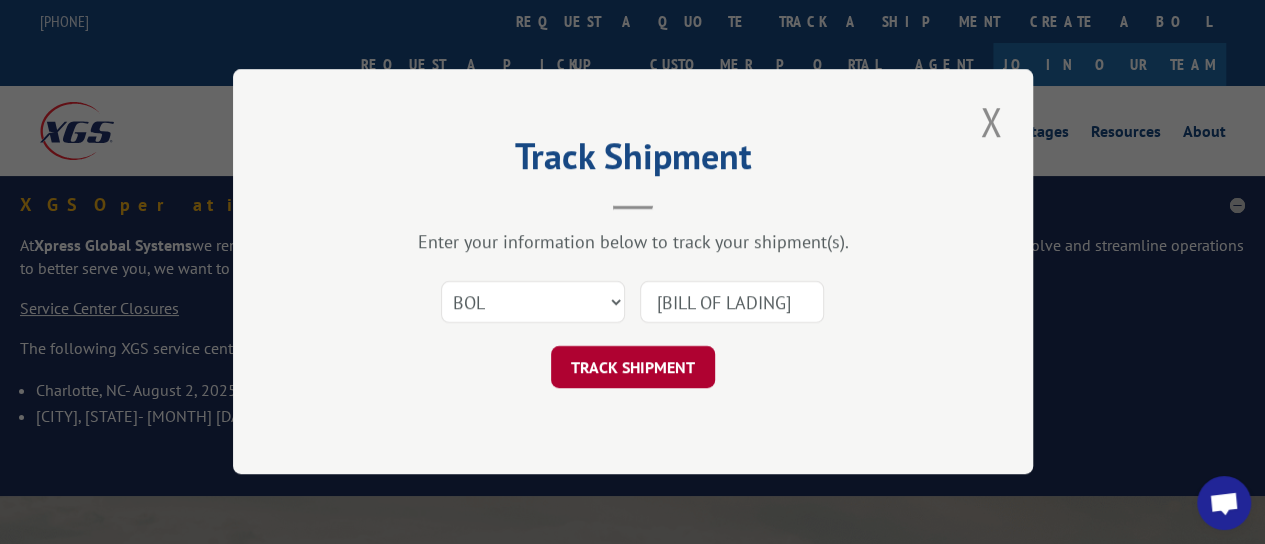 type on "975764" 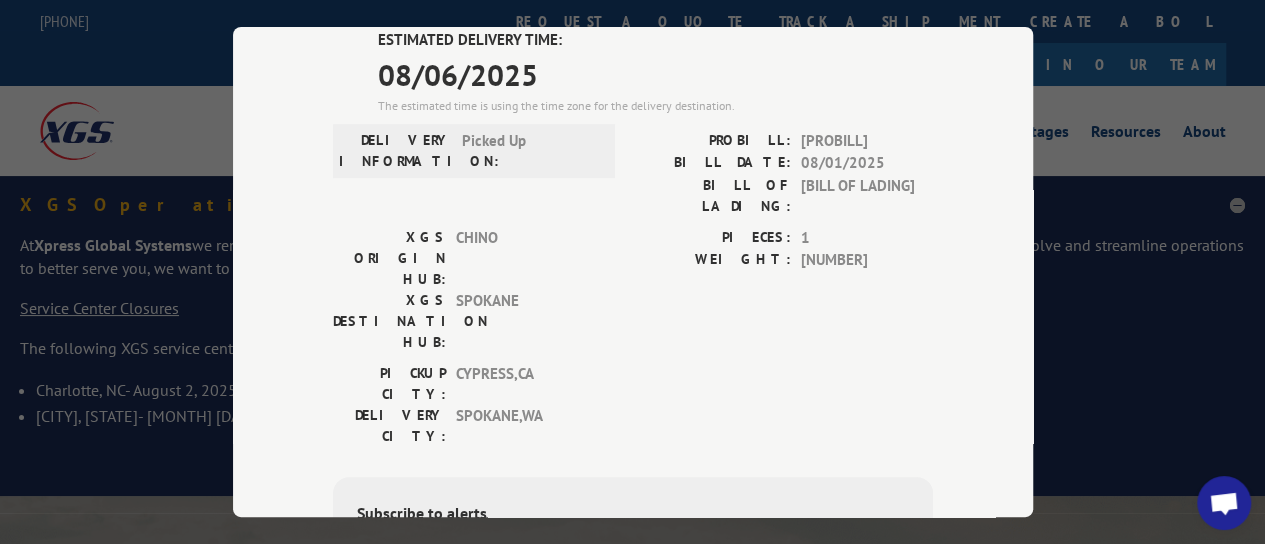 scroll, scrollTop: 400, scrollLeft: 0, axis: vertical 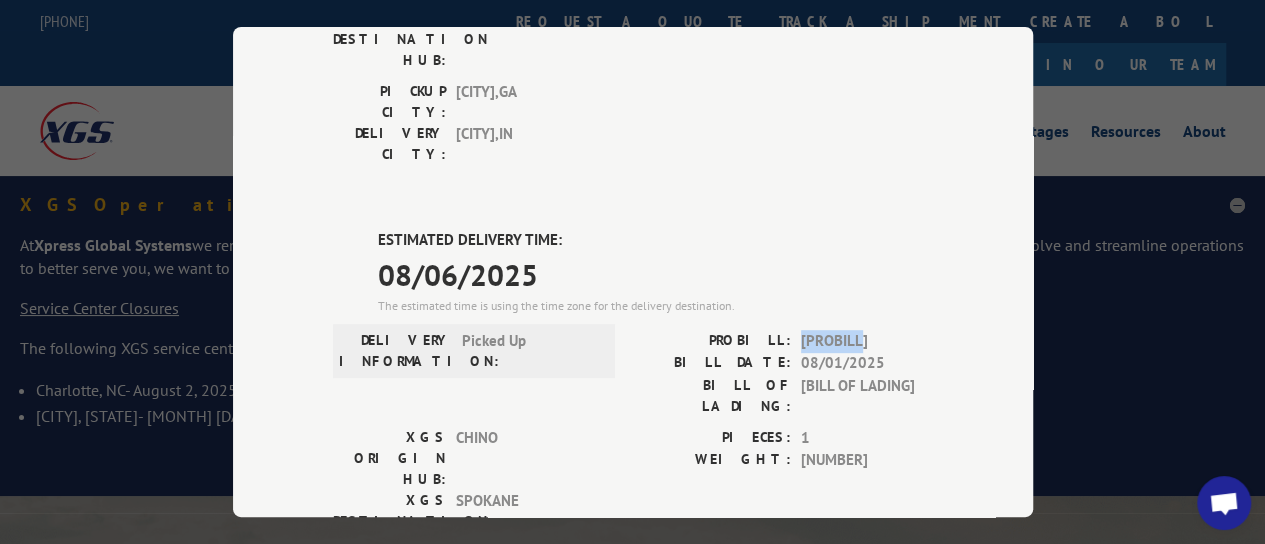 drag, startPoint x: 865, startPoint y: 208, endPoint x: 790, endPoint y: 217, distance: 75.53807 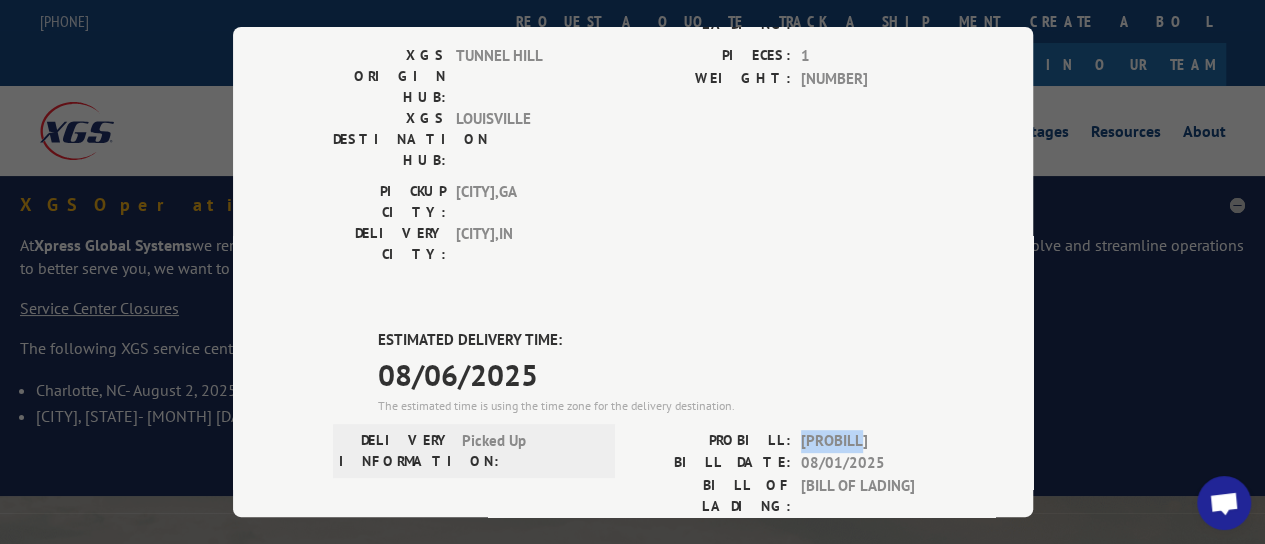 scroll, scrollTop: 100, scrollLeft: 0, axis: vertical 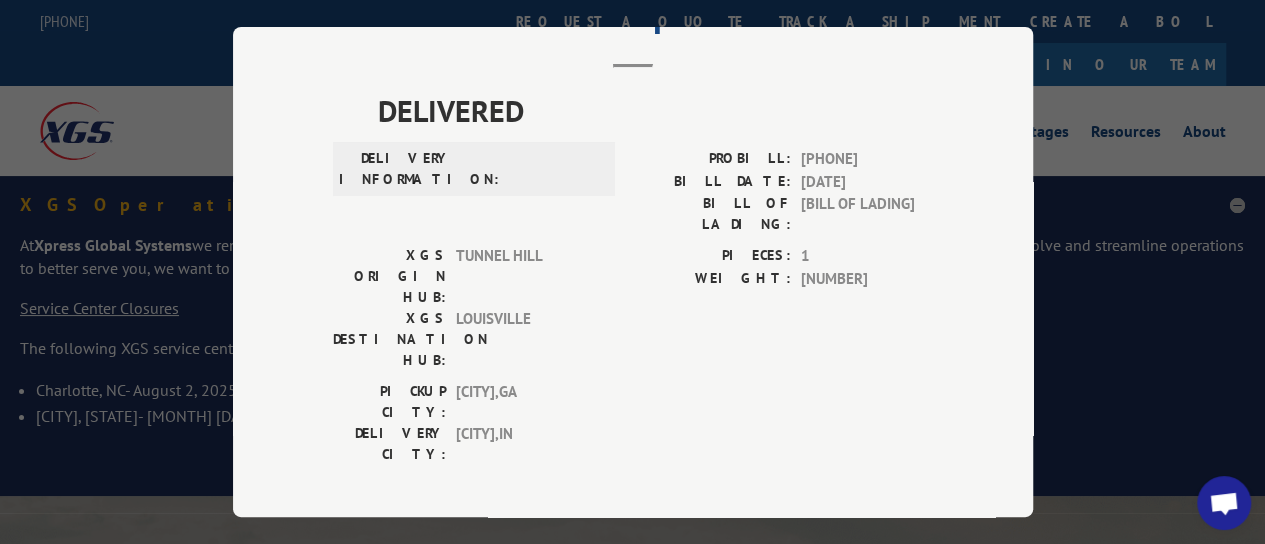 click on "Track Shipment DELIVERED DELIVERY INFORMATION: PROBILL: 8884049 BILL DATE: 04/09/2018 BILL OF LADING: 975764 XGS ORIGIN HUB: TUNNEL HILL XGS DESTINATION HUB: LOUISVILLE PIECES: 1 WEIGHT: 2063 PICKUP CITY: ADAIRSVILLE ,  GA DELIVERY CITY: GREENCASTLE ,  IN ESTIMATED DELIVERY TIME: 08/06/2025 The estimated time is using the time zone for the delivery destination. DELIVERY INFORMATION: Picked Up PROBILL: 17508595 BILL DATE: 08/01/2025 BILL OF LADING: 975764 XGS ORIGIN HUB: CHINO XGS DESTINATION HUB: SPOKANE PIECES: 1 WEIGHT: 871 PICKUP CITY: CYPRESS ,  CA DELIVERY CITY: SPOKANE ,  WA Subscribe to alerts Get texted with status updates for this shipment. Message and data rates may apply. Message frequency depends upon your activity. SUBSCRIBE Note:  by providing a telephone number and submitting this form you are consenting to be contacted by SMS text message. Message & data rates may apply. You can reply STOP to opt-out of further messaging." at bounding box center (632, 272) 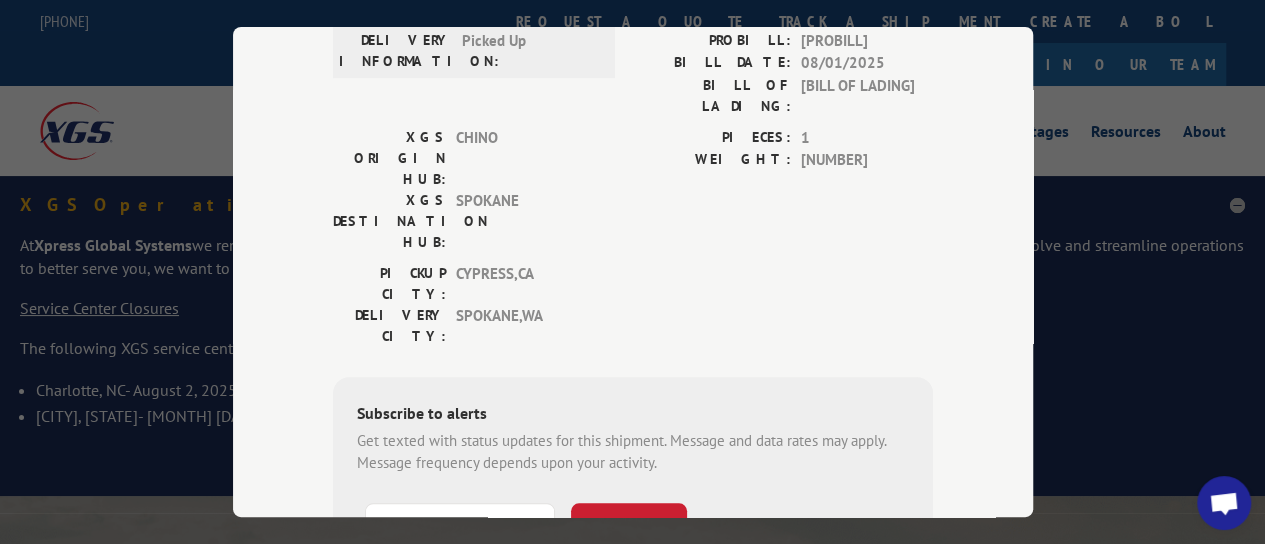 drag, startPoint x: 1140, startPoint y: 343, endPoint x: 1120, endPoint y: 323, distance: 28.284271 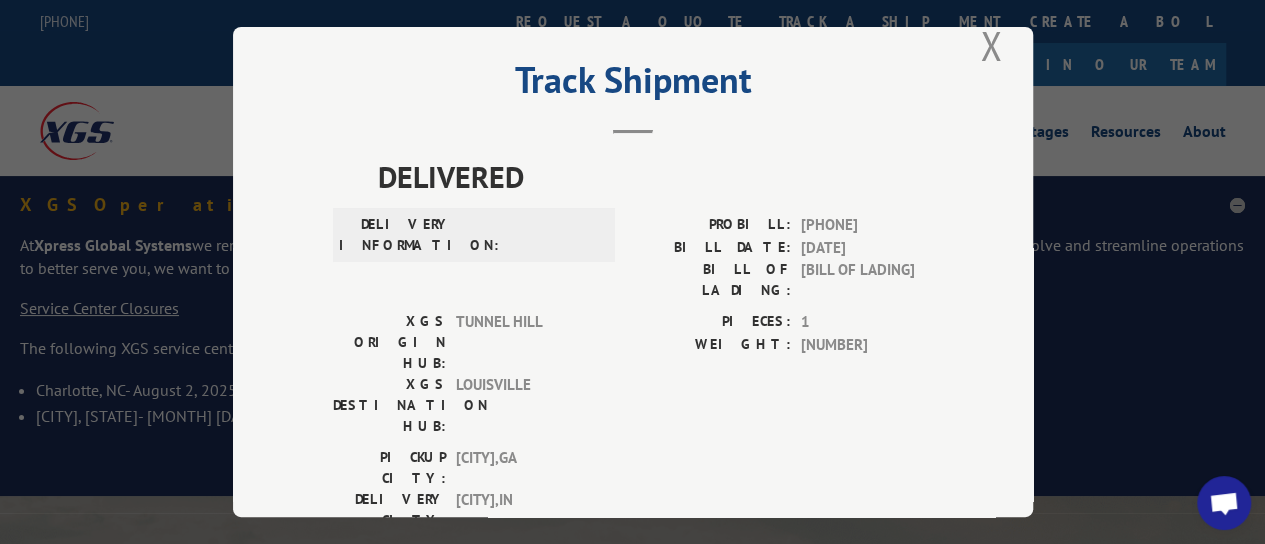 scroll, scrollTop: 0, scrollLeft: 0, axis: both 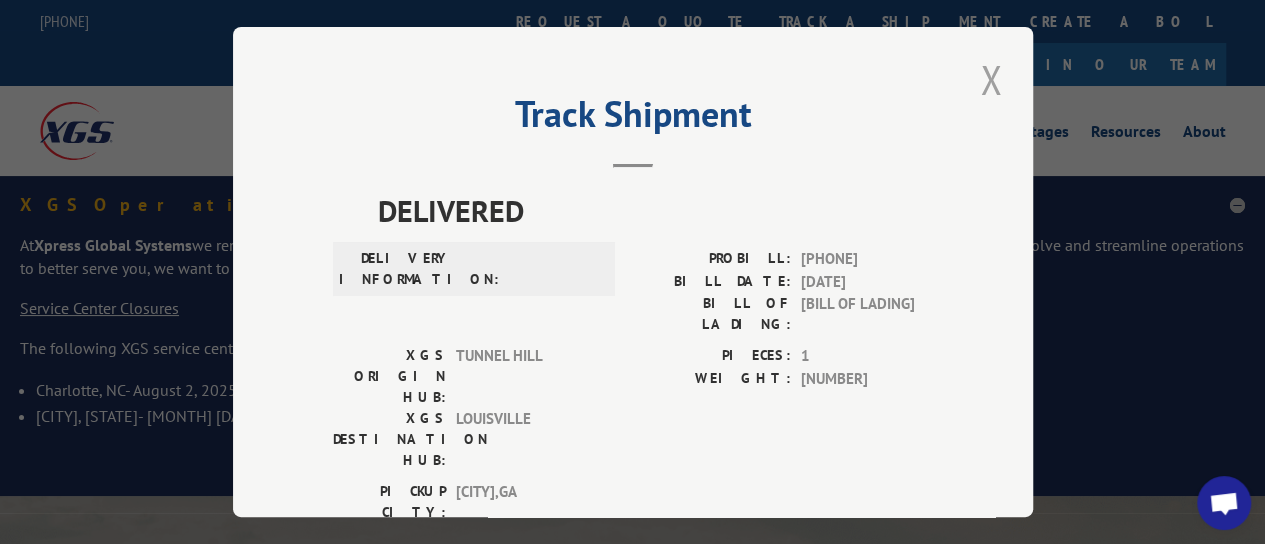 drag, startPoint x: 982, startPoint y: 67, endPoint x: 993, endPoint y: 50, distance: 20.248457 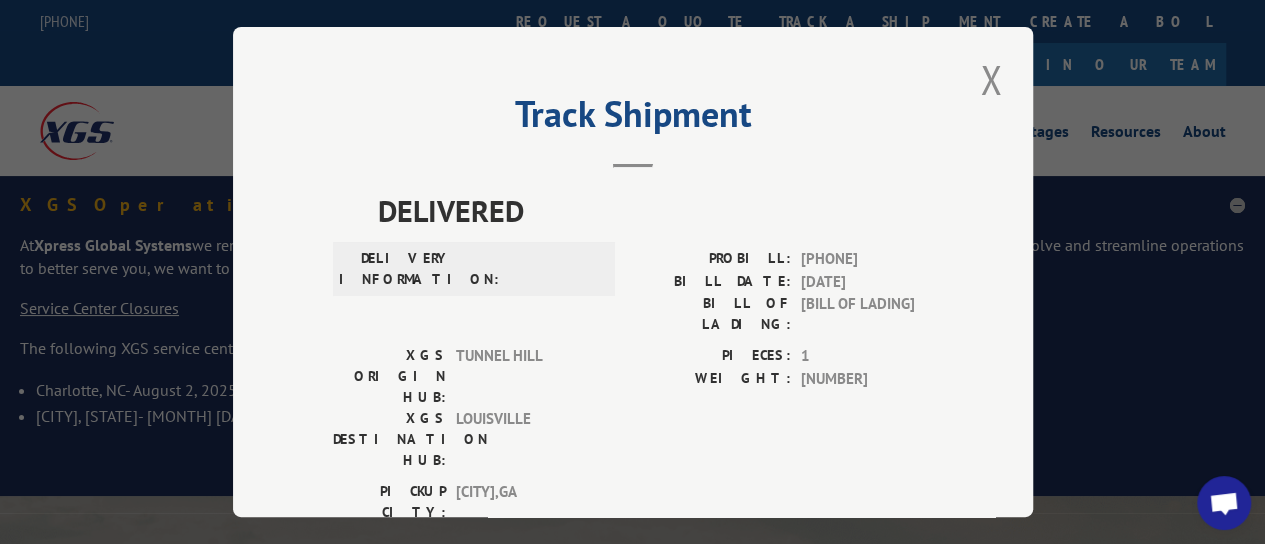 click at bounding box center (991, 79) 